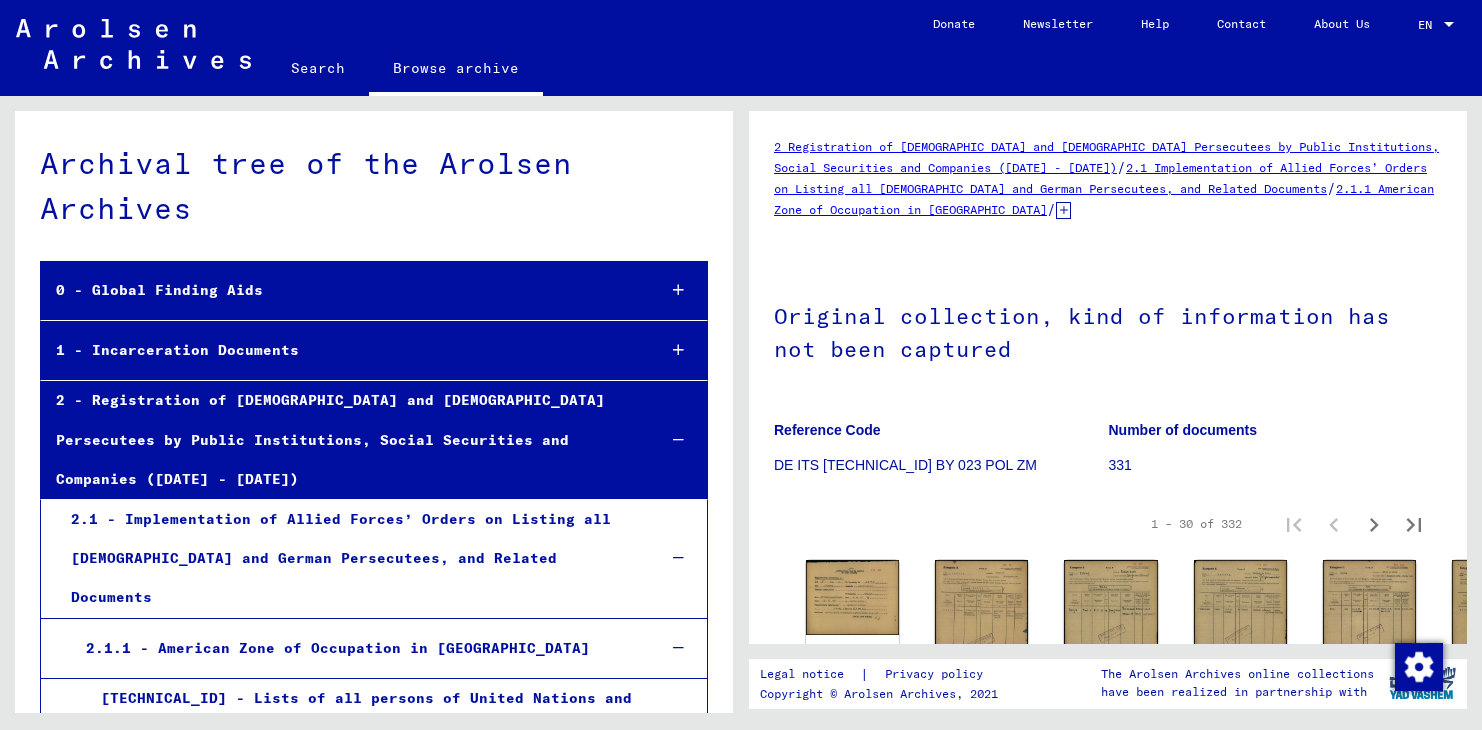 scroll, scrollTop: 0, scrollLeft: 0, axis: both 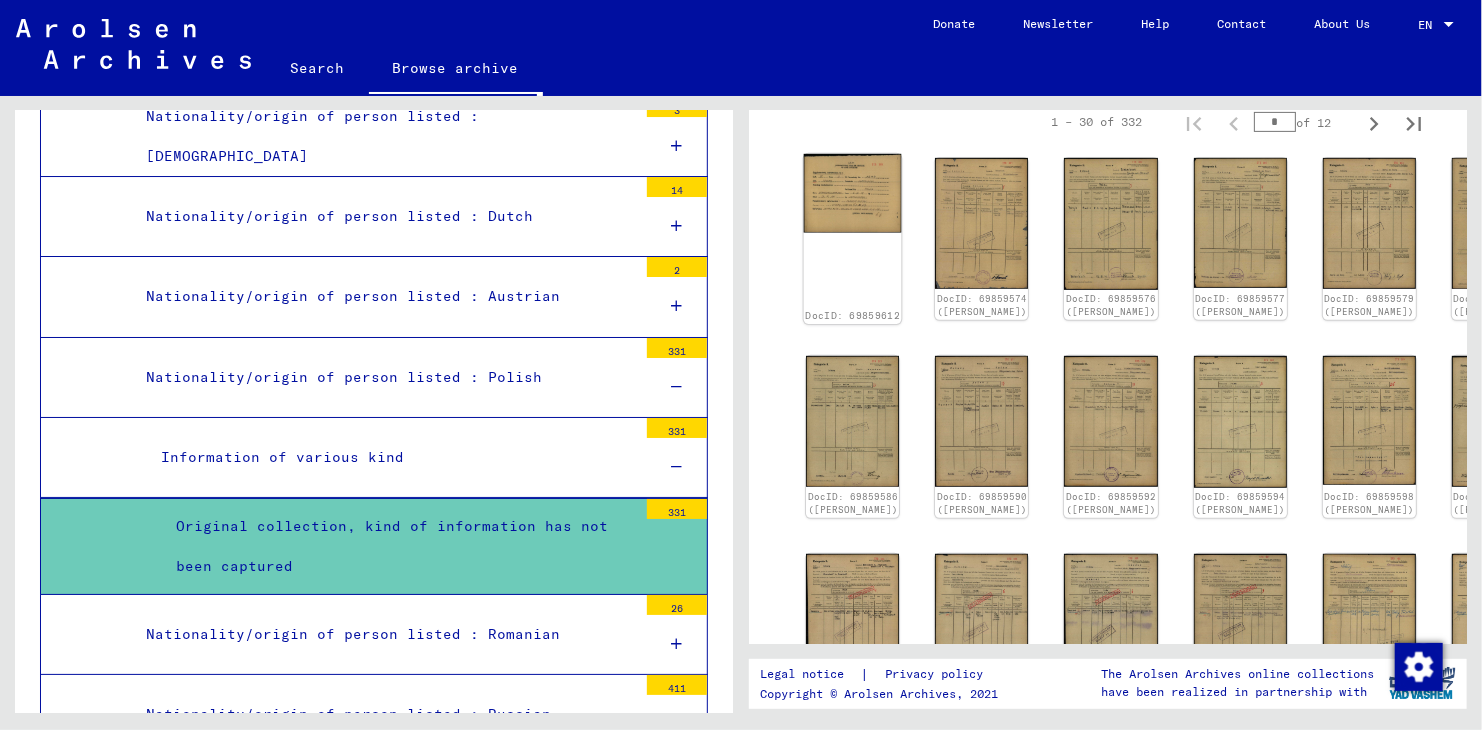 click on "DocID: 69859612" 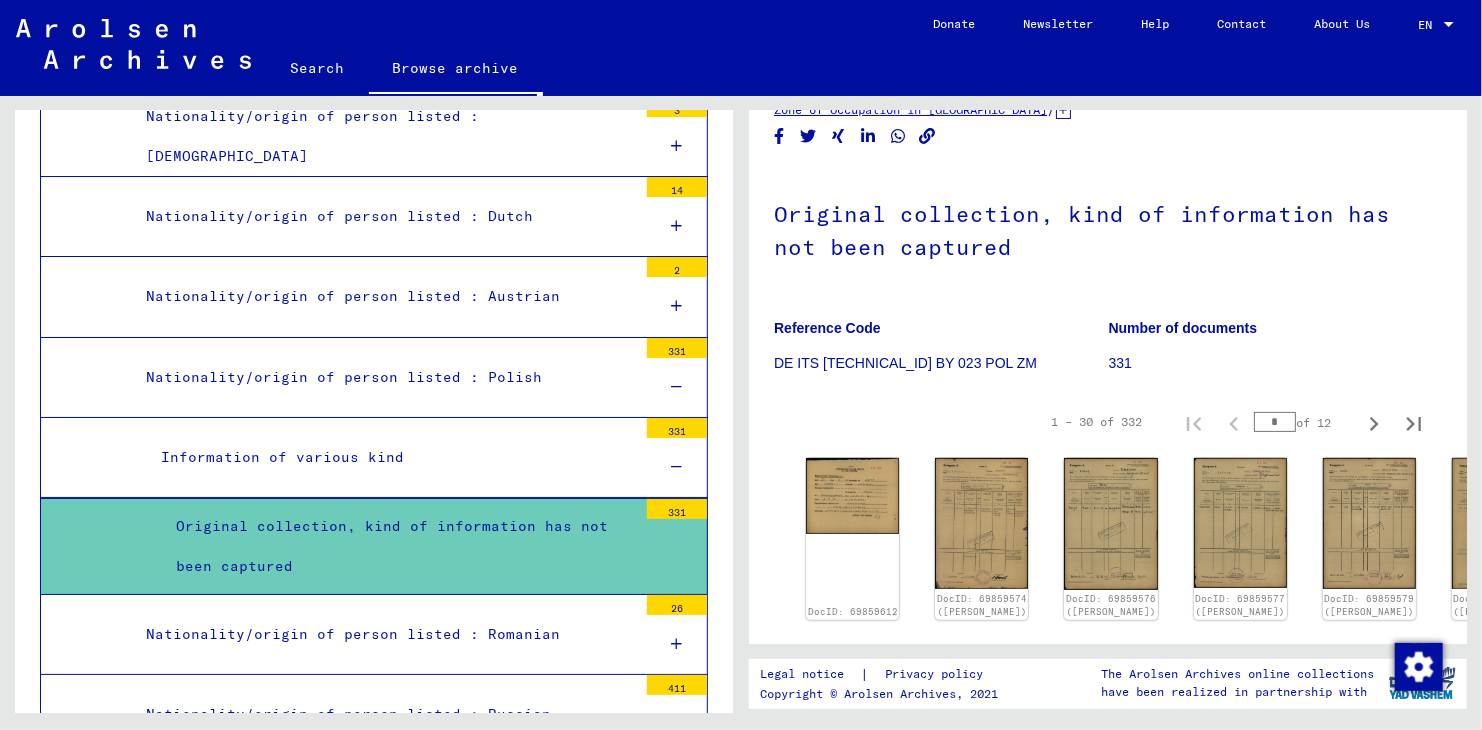 scroll, scrollTop: 100, scrollLeft: 0, axis: vertical 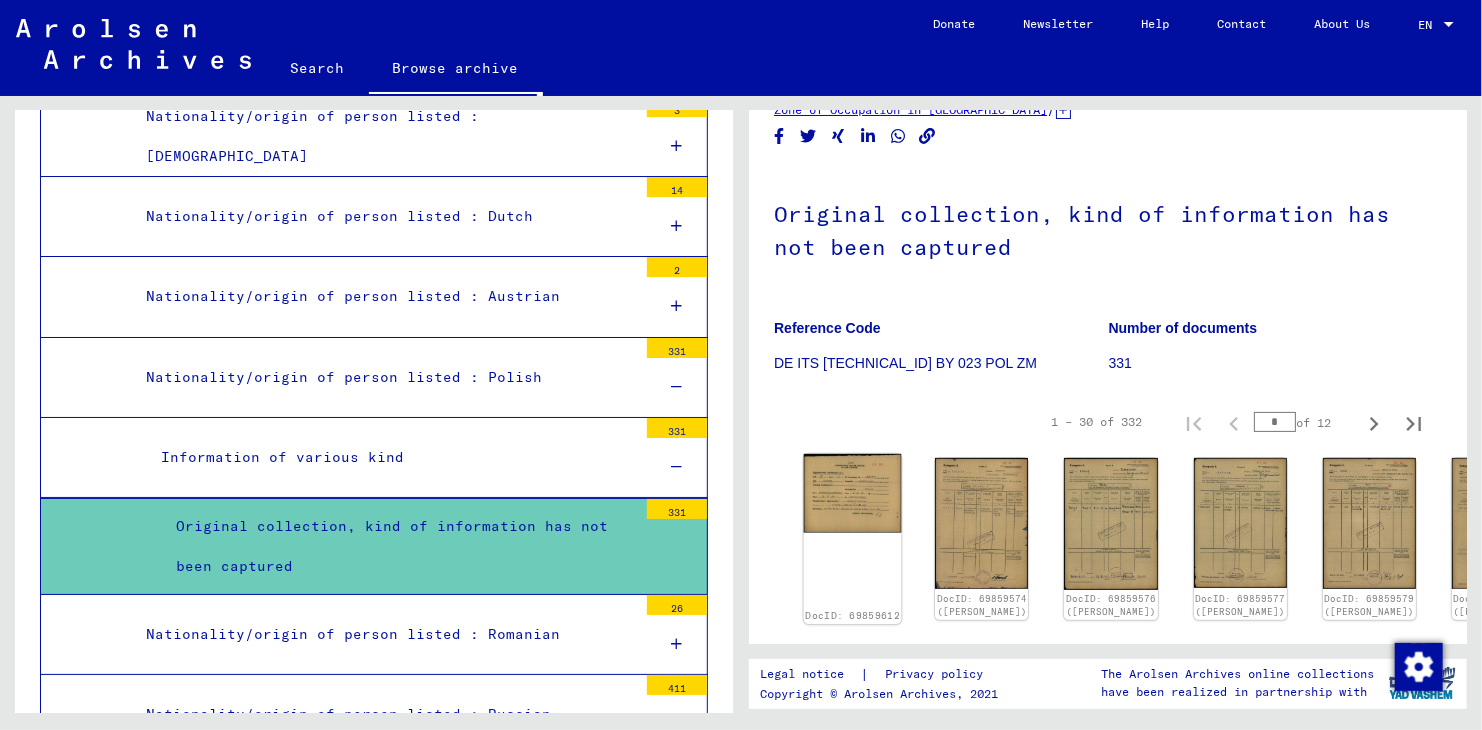 click 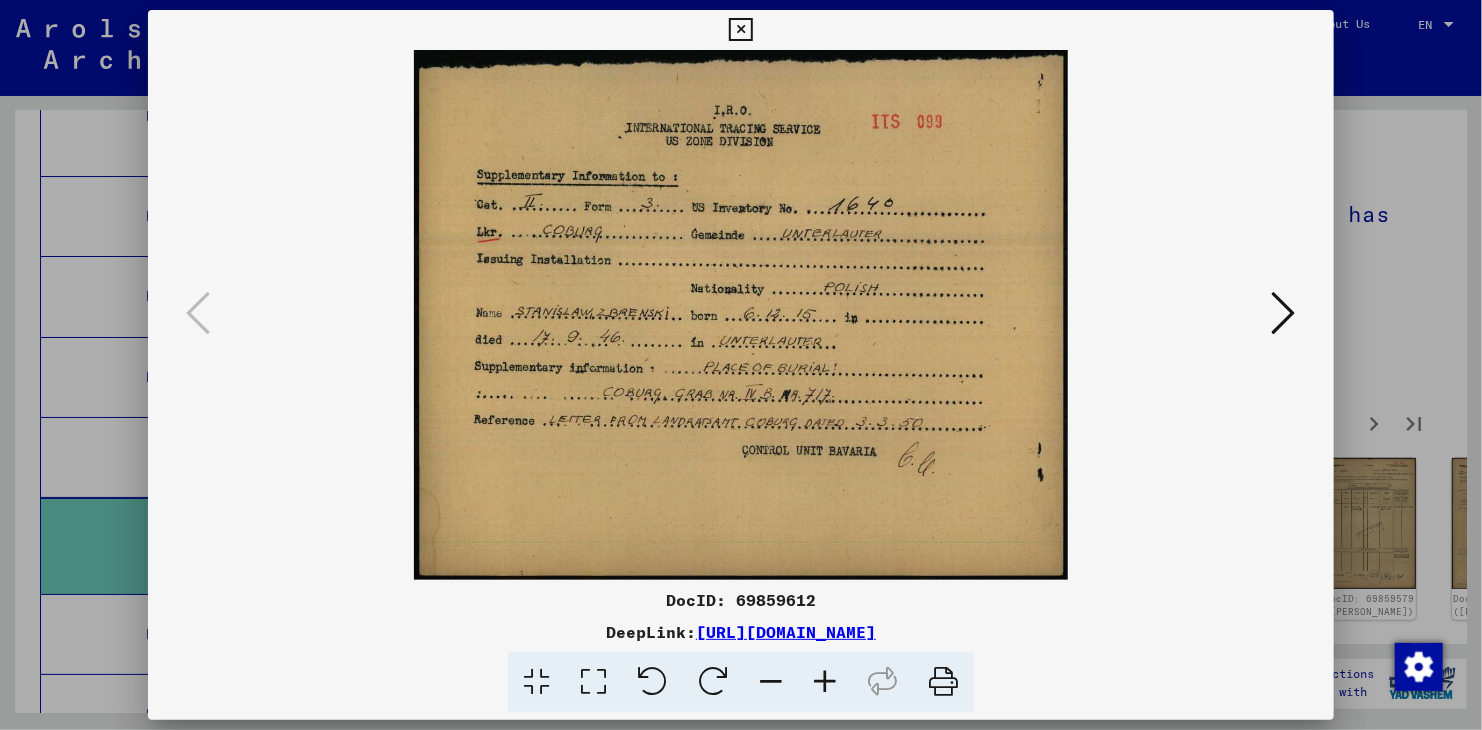 click at bounding box center [1284, 313] 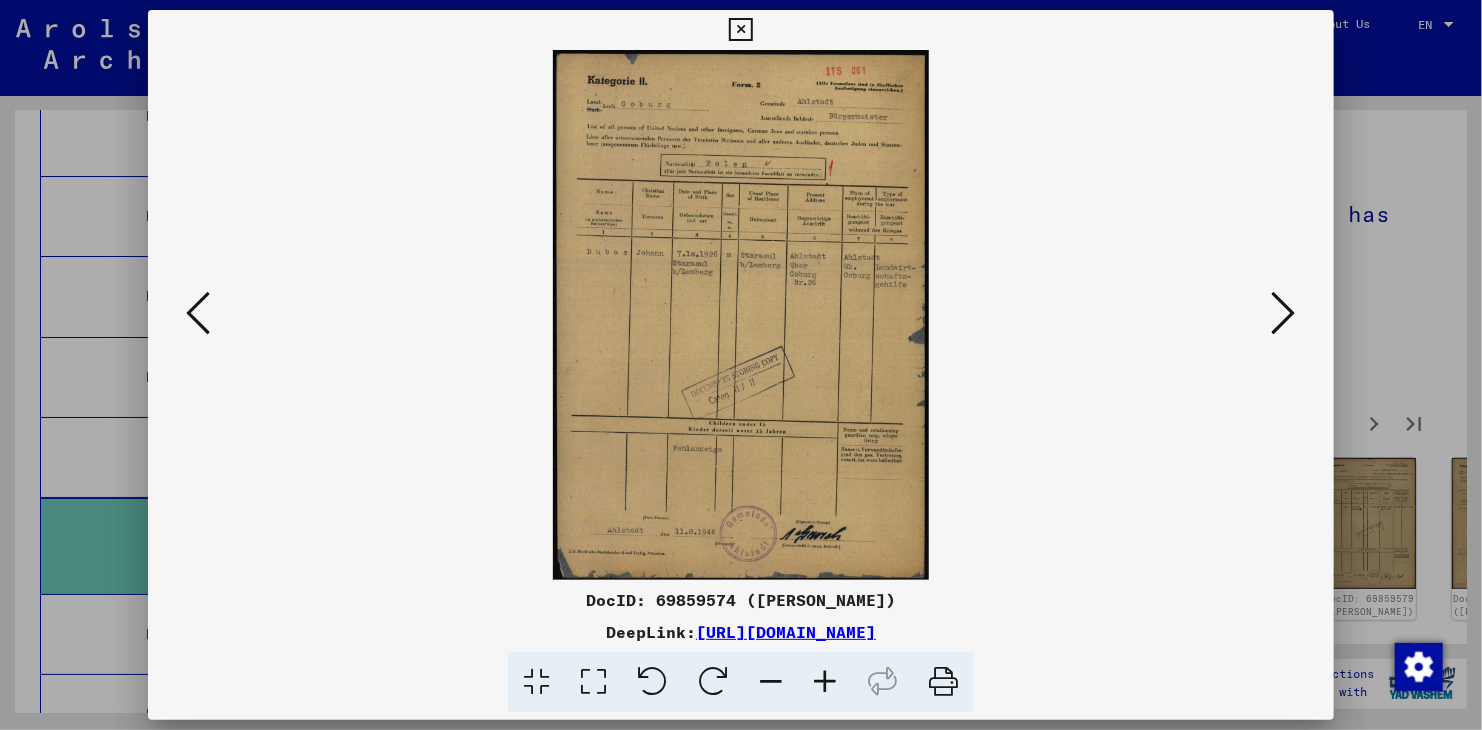 click at bounding box center (1284, 313) 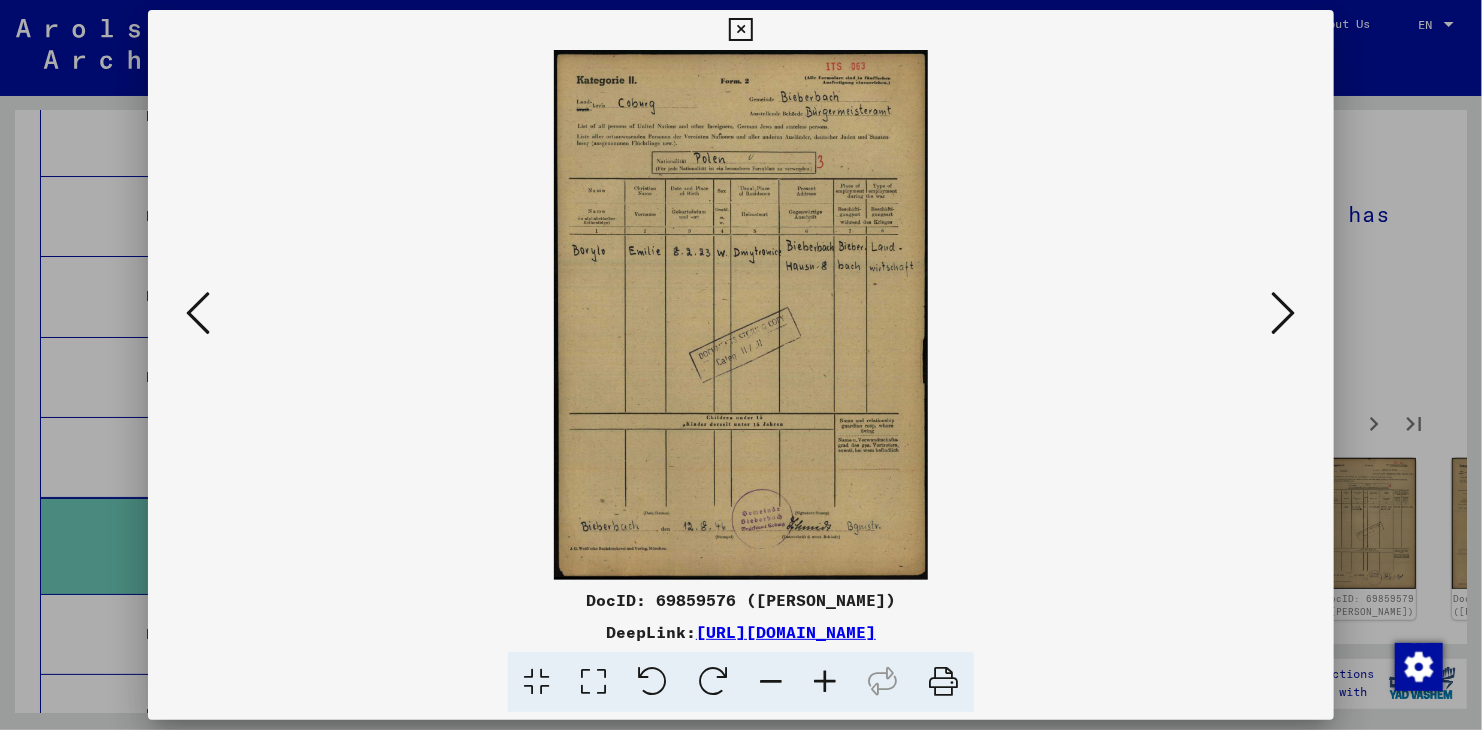 click at bounding box center [1284, 313] 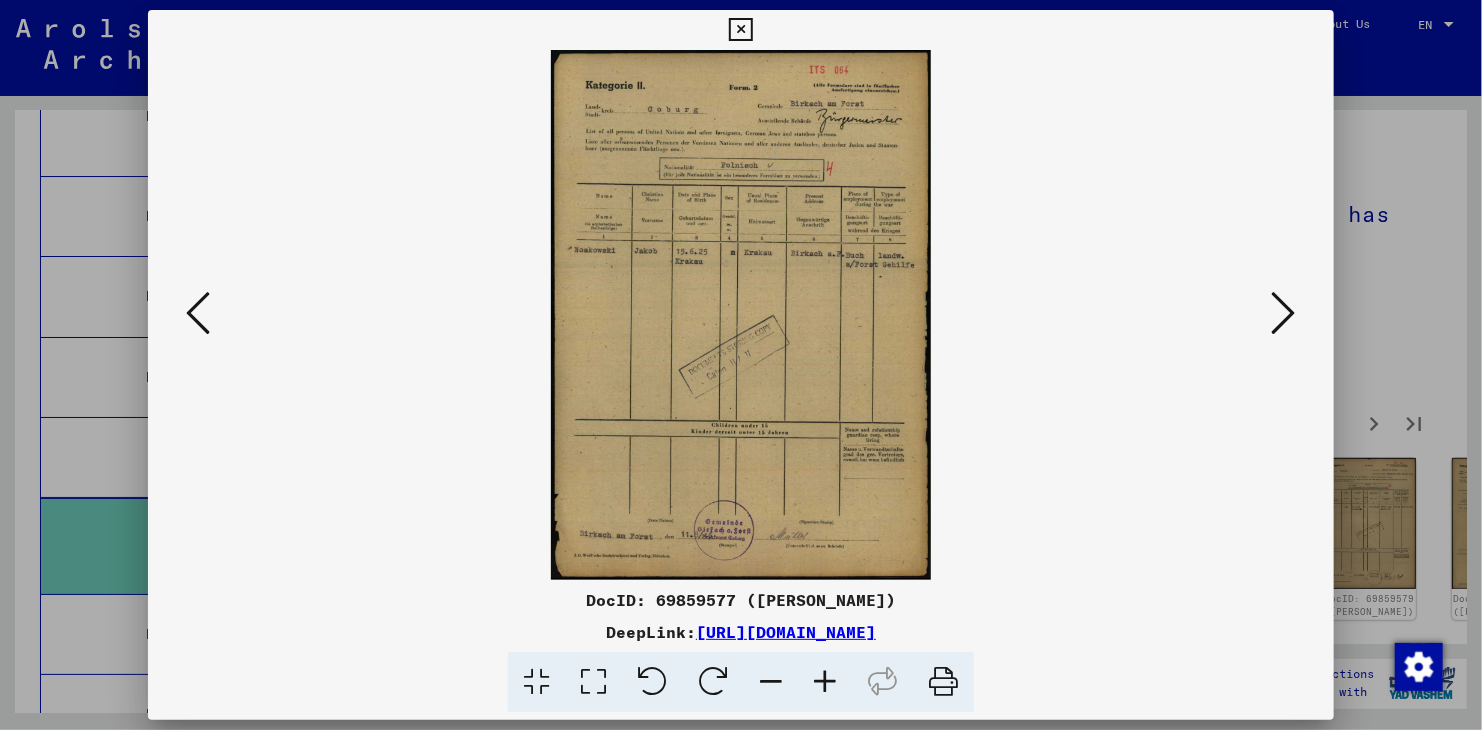 click at bounding box center [741, 365] 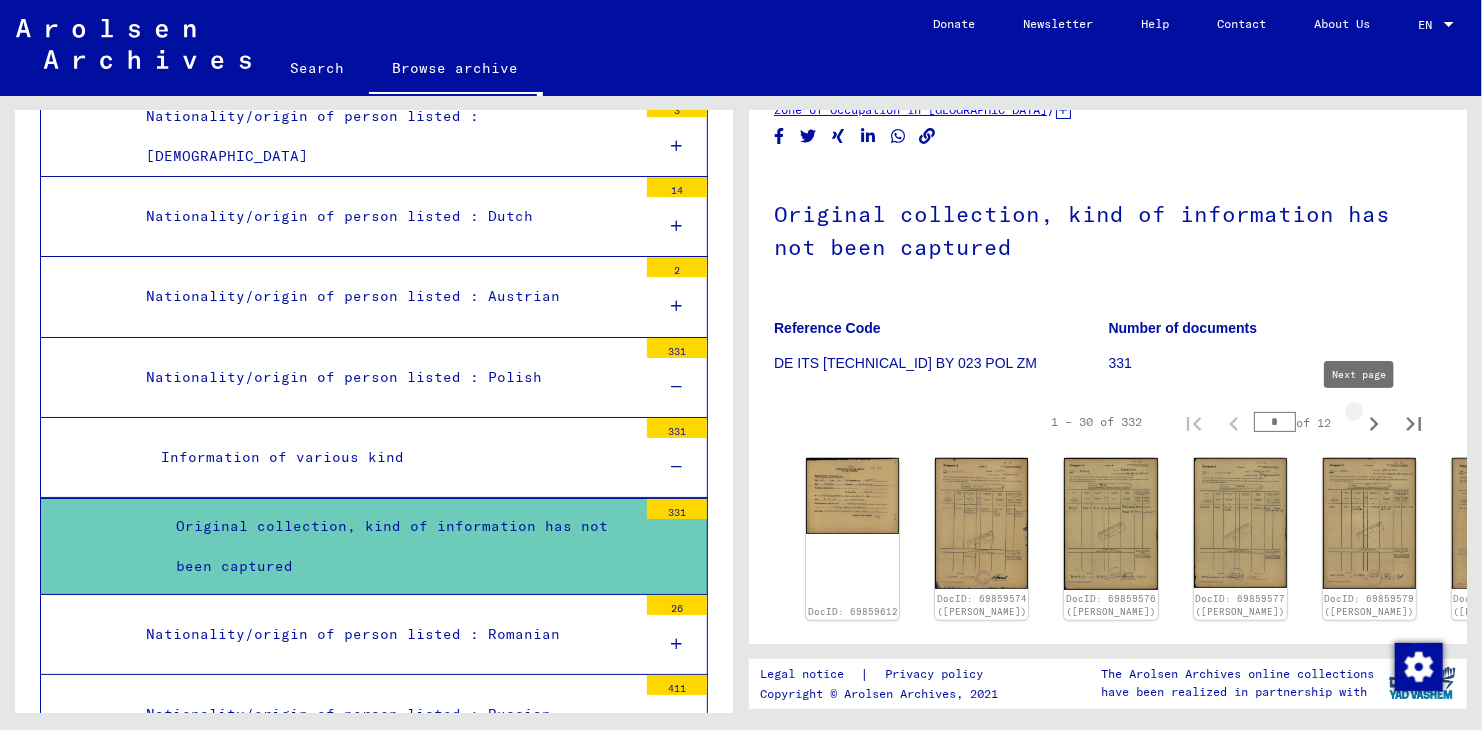 click 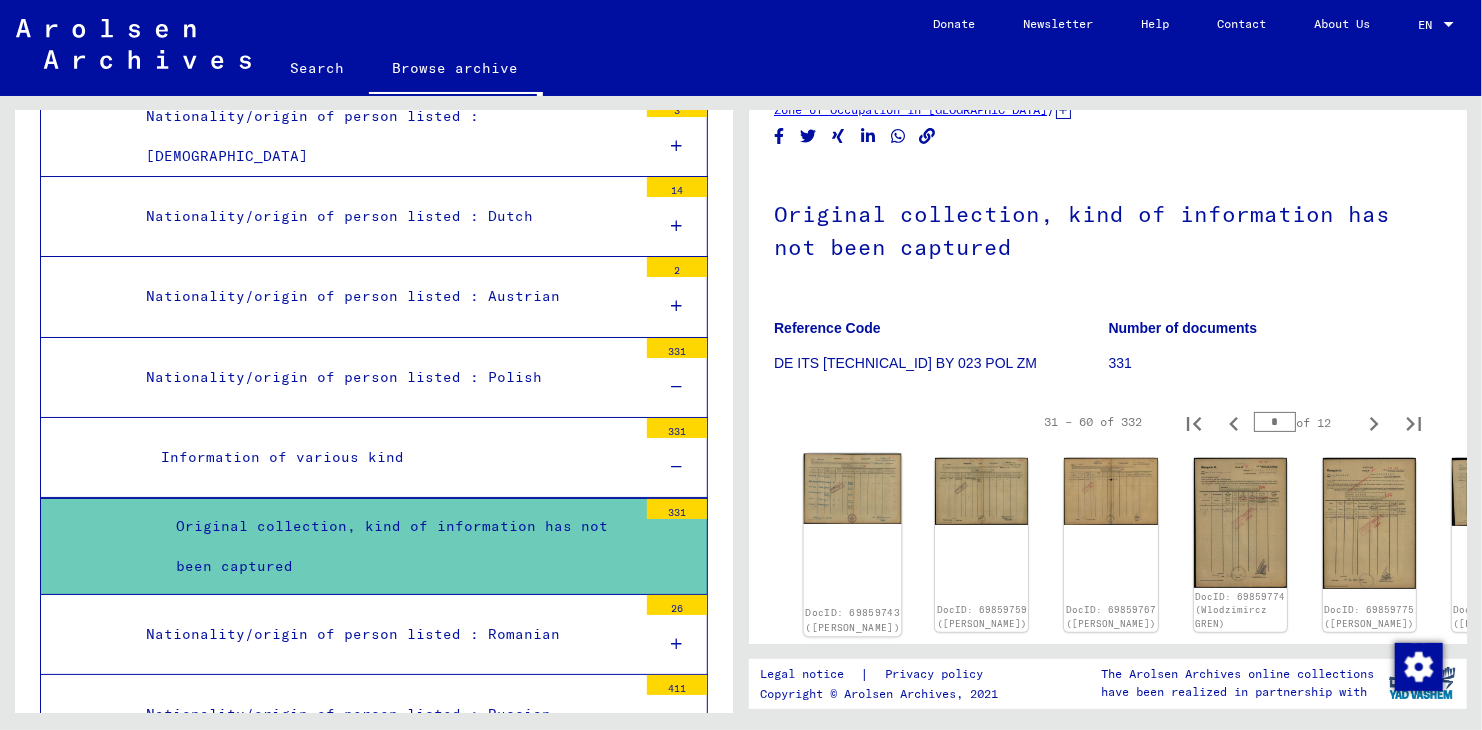 click on "DocID: 69859743 ([PERSON_NAME])" 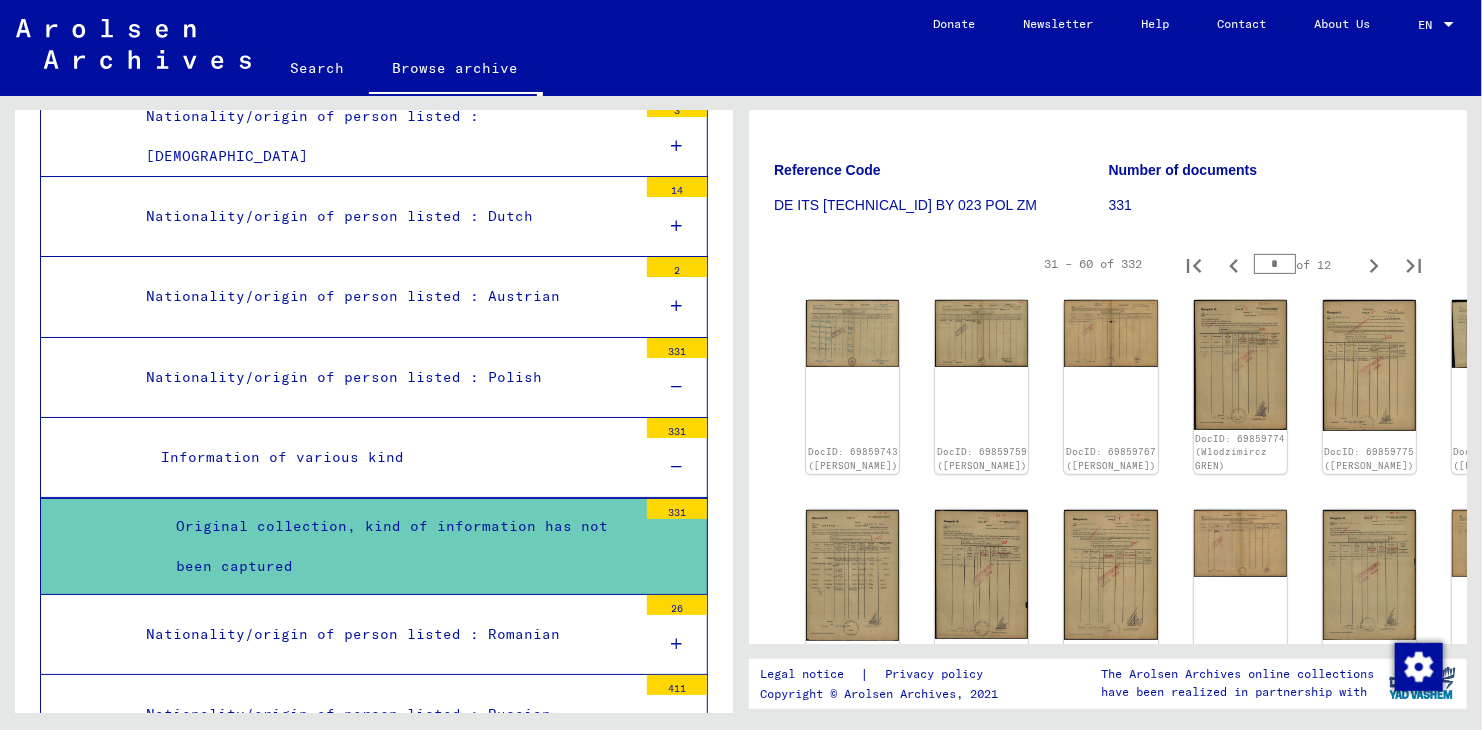 scroll, scrollTop: 300, scrollLeft: 0, axis: vertical 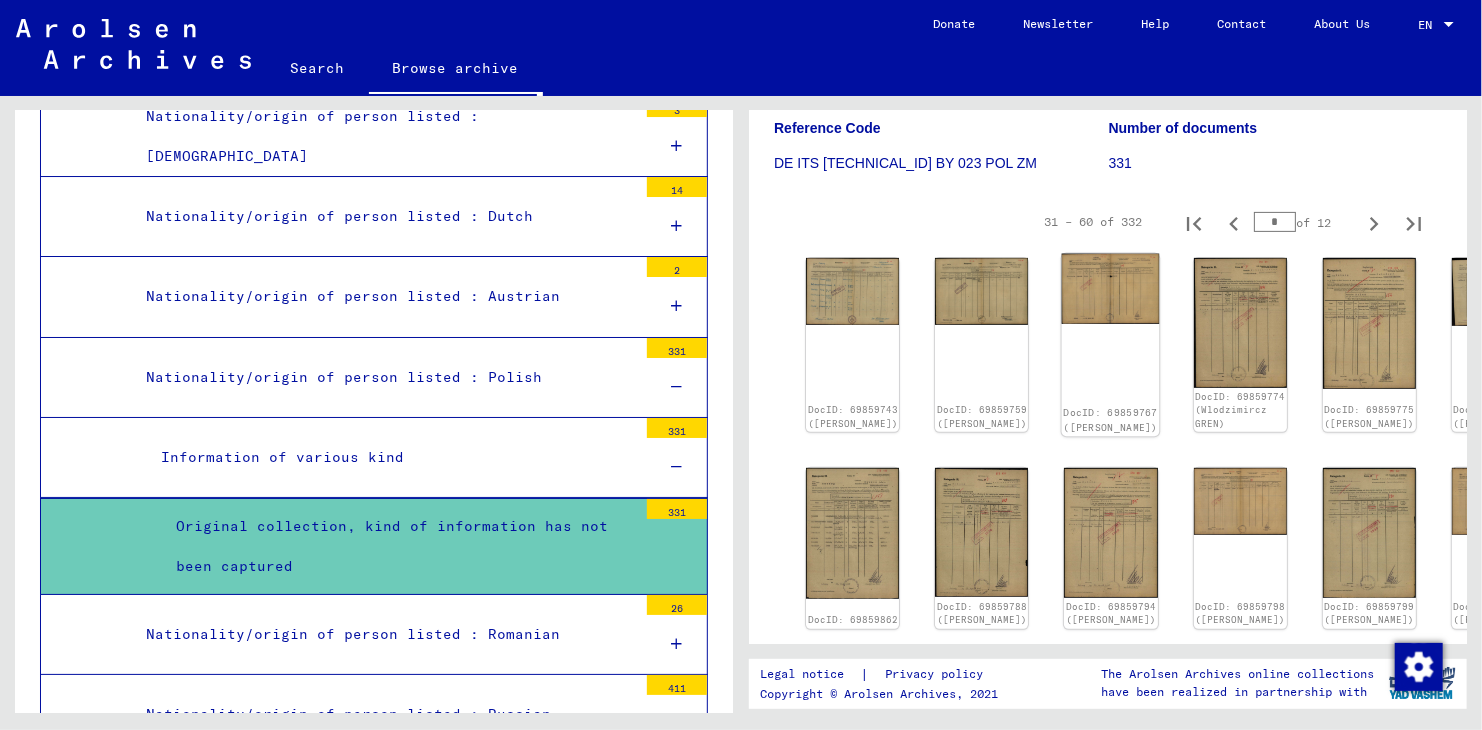 click on "DocID: 69859767 ([PERSON_NAME])" 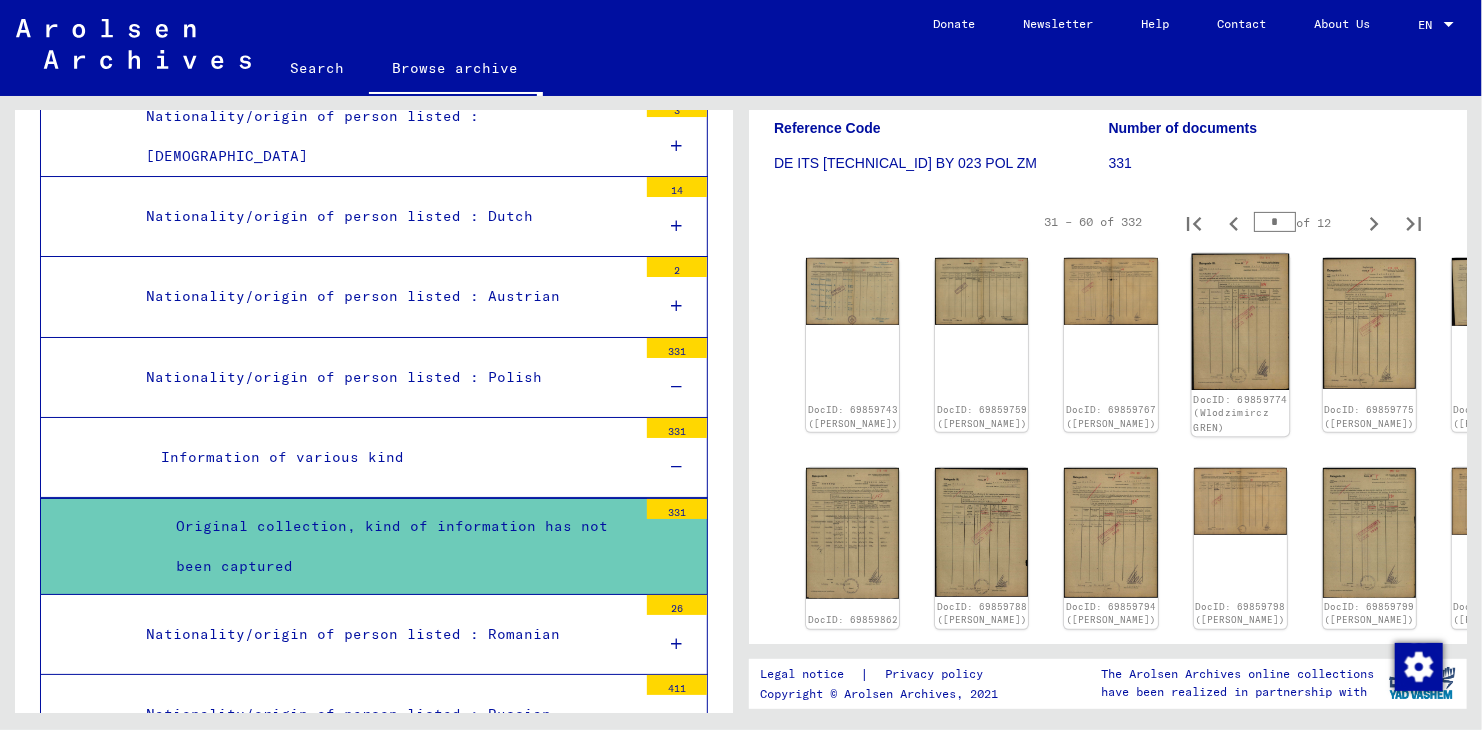click on "DocID: 69859774 (Wlodzimircz GREN)" 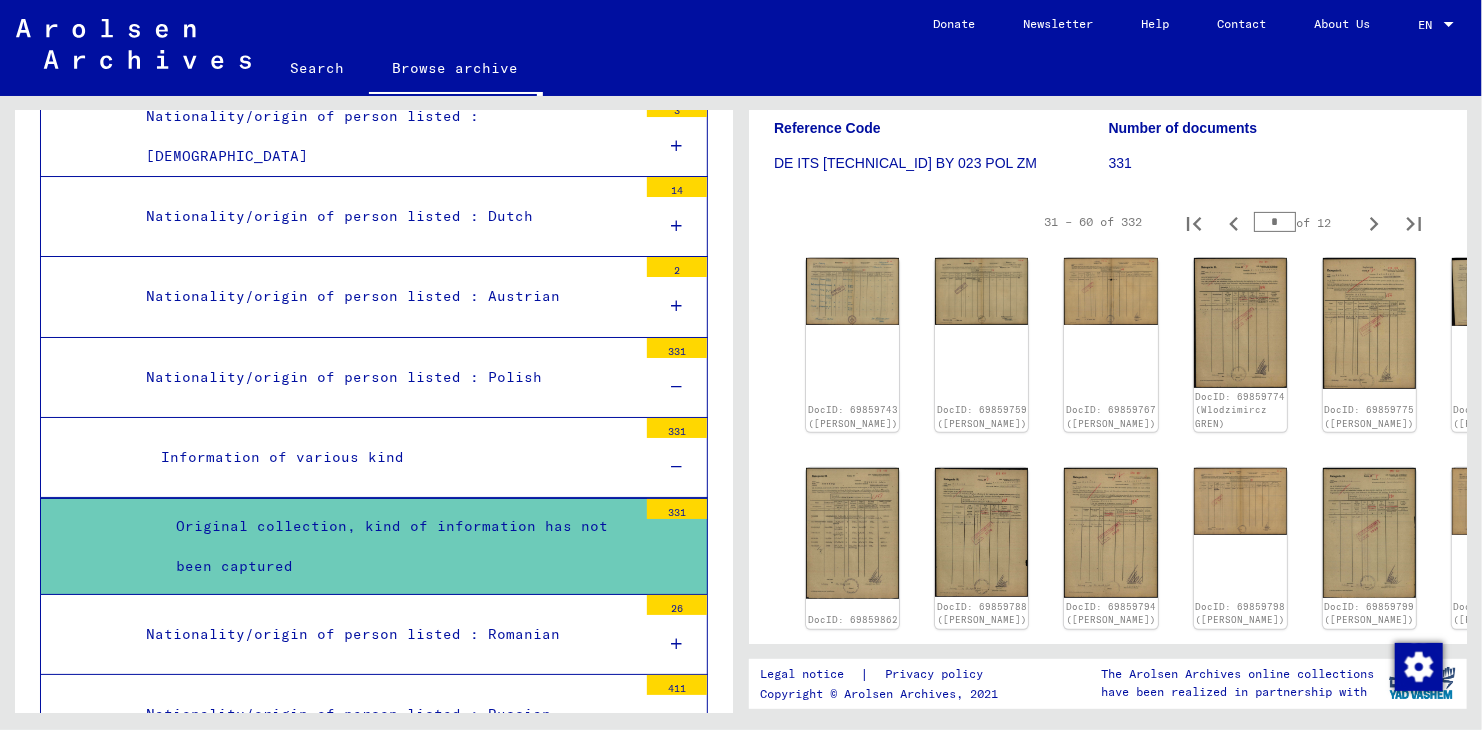 click on "DocID: 69859743 ([PERSON_NAME]) DocID: 69859759 ([PERSON_NAME]) DocID: 69859767 ([PERSON_NAME]) DocID: 69859774 (Wlodzimircz GREN) DocID: 69859775 ([PERSON_NAME]) DocID: 69859824 ([PERSON_NAME]) DocID: 69859862 DocID: 69859788 ([PERSON_NAME]) DocID: 69859794 ([PERSON_NAME]) DocID: 69859798 ([PERSON_NAME]) DocID: 69859799 ([PERSON_NAME]) DocID: 69859806 ([PERSON_NAME]) DocID: 69859808 ([PERSON_NAME]) DocID: 69859811 (Stanisl [PERSON_NAME]) DocID: 69859816 ([PERSON_NAME]) DocID: 69859827 ([PERSON_NAME]) DocID: 69859829 ([PERSON_NAME]) DocID: 69859837 ([PERSON_NAME]) DocID: 69859838 ([PERSON_NAME]) DocID: 69859839 ([PERSON_NAME]) DocID: 69859840 ([PERSON_NAME]) DocID: 69859854 ([PERSON_NAME]) DocID: 69859859 ([PERSON_NAME]) DocID: 69859860 ([PERSON_NAME]) DocID: 69859863 ([PERSON_NAME]) DocID: 69859867 ([PERSON_NAME]) DocID: 69859869 ([PERSON_NAME]) DocID: 69859870 ([PERSON_NAME] [PERSON_NAME]) DocID: 69859873 ([PERSON_NAME]) DocID: 69859875 ([PERSON_NAME])" 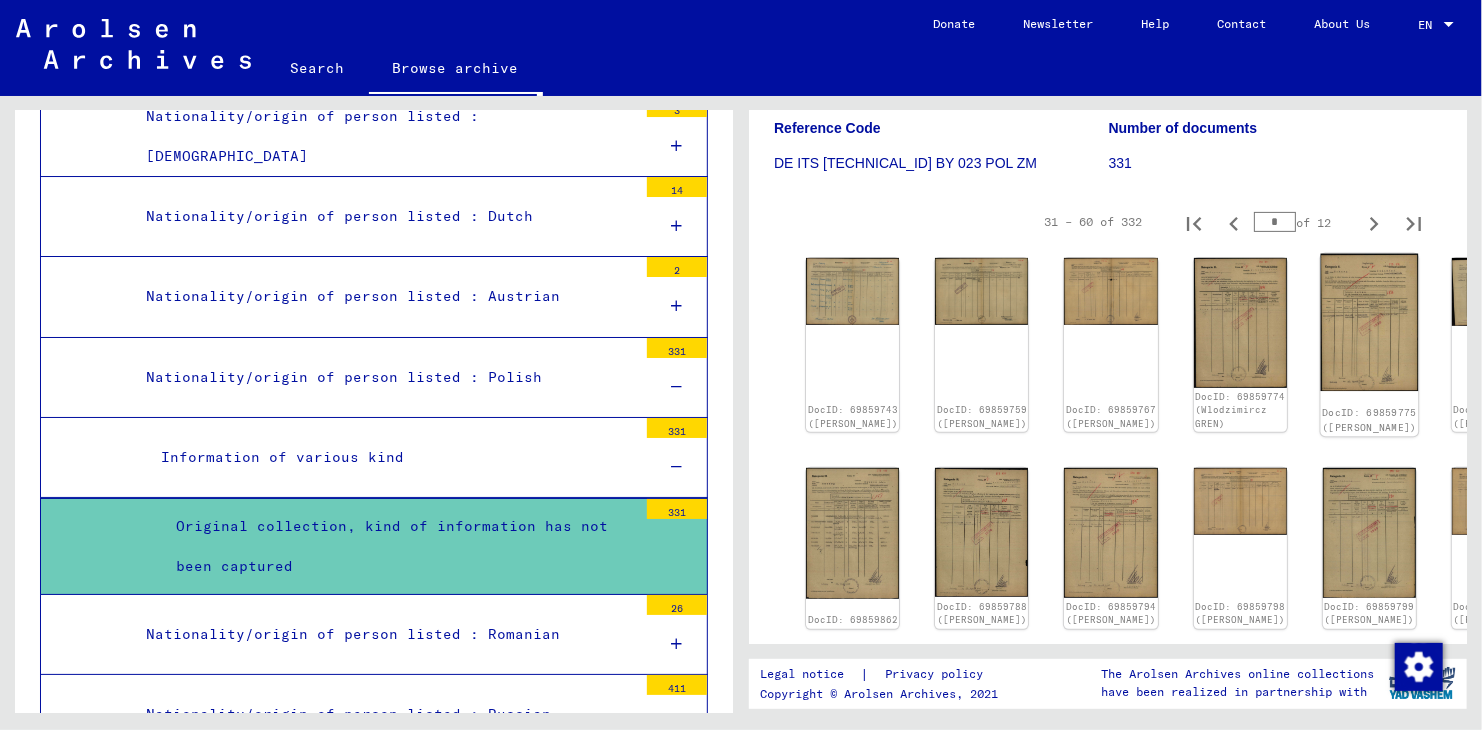 click on "DocID: 69859775 ([PERSON_NAME])" 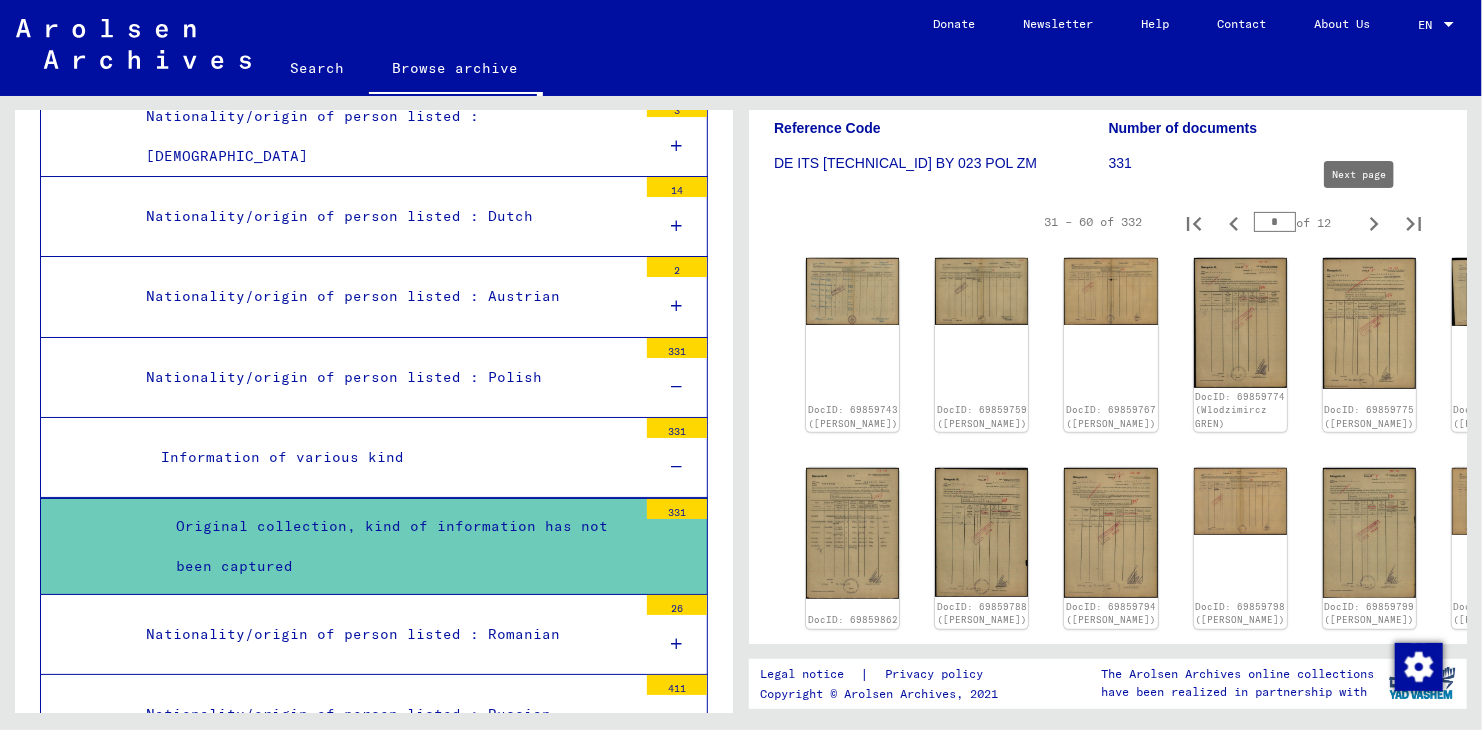 click 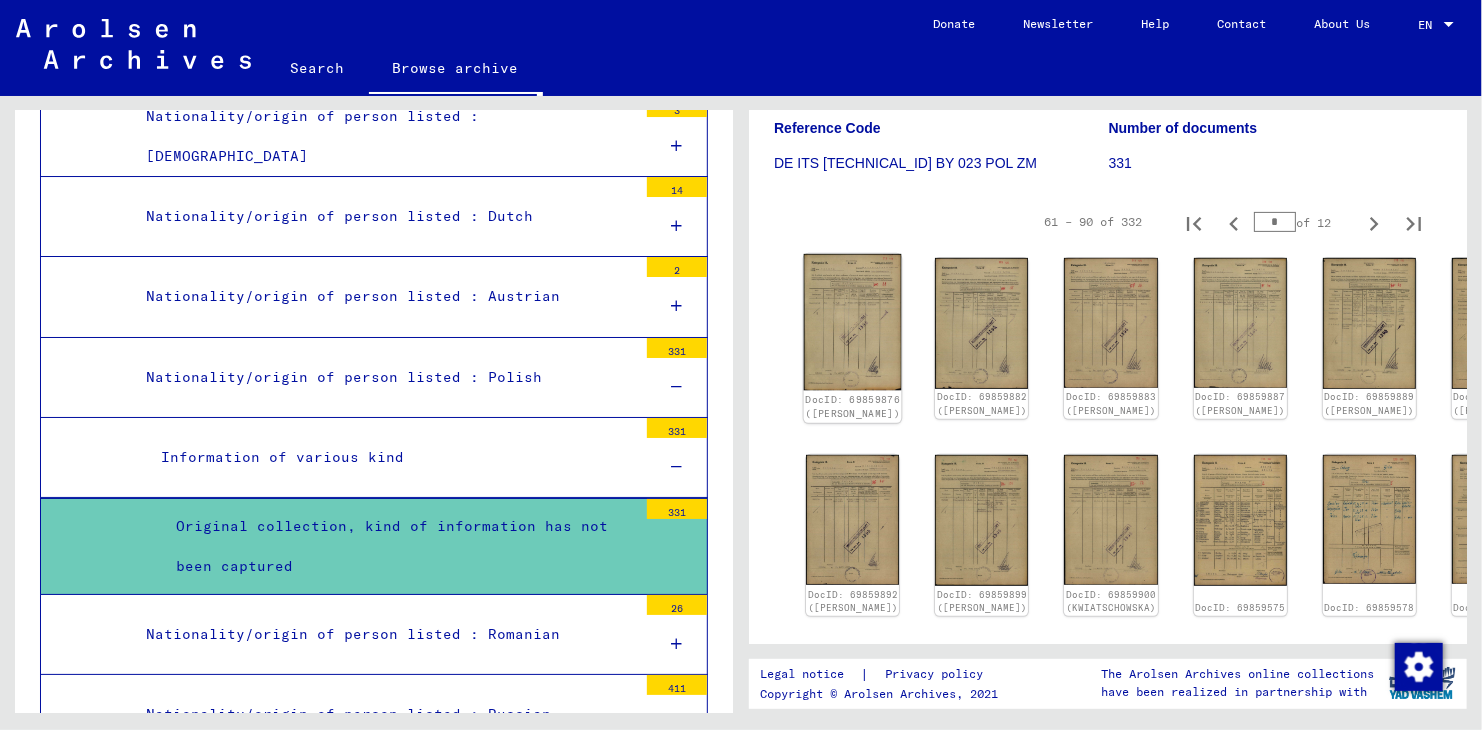 click on "DocID: 69859876 ([PERSON_NAME])" 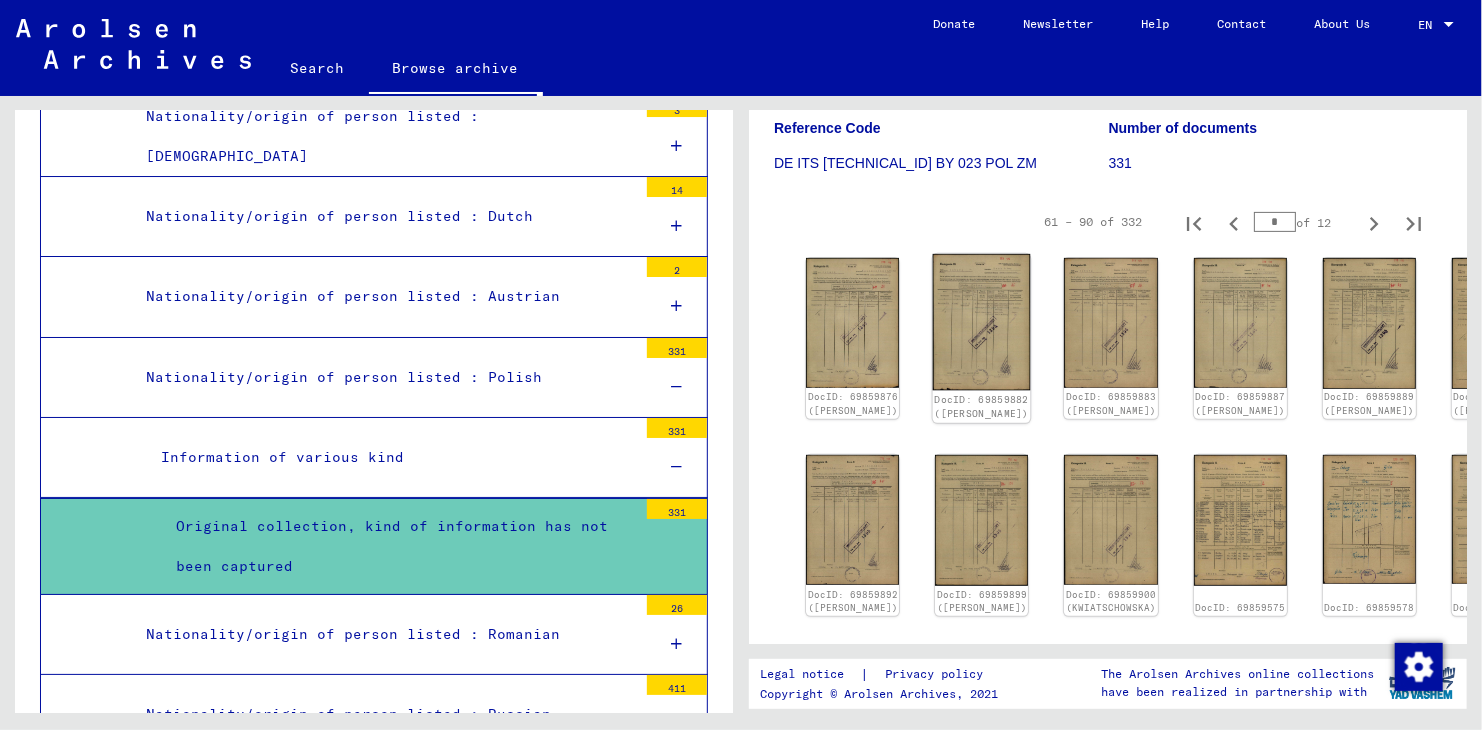 click on "DocID: 69859882 ([PERSON_NAME])" 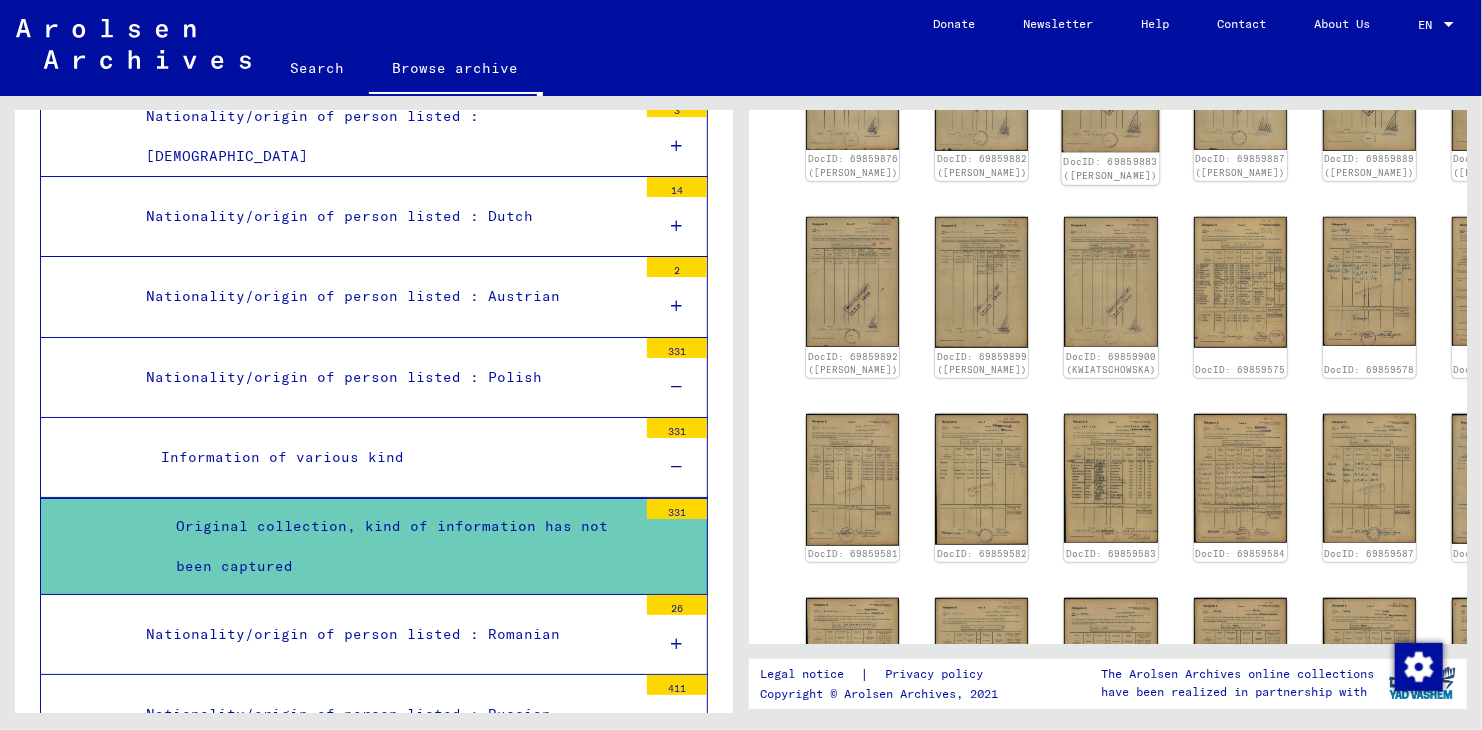 scroll, scrollTop: 700, scrollLeft: 0, axis: vertical 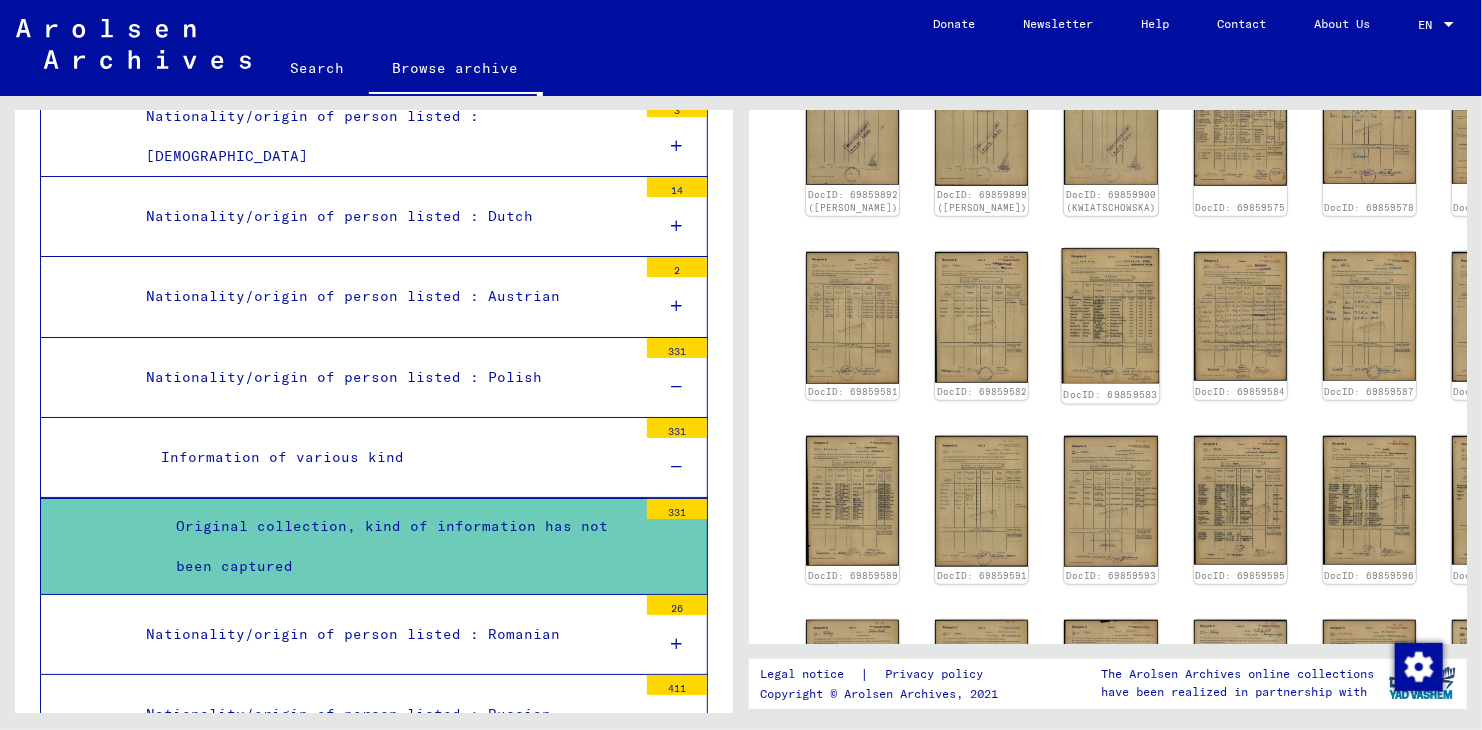 click 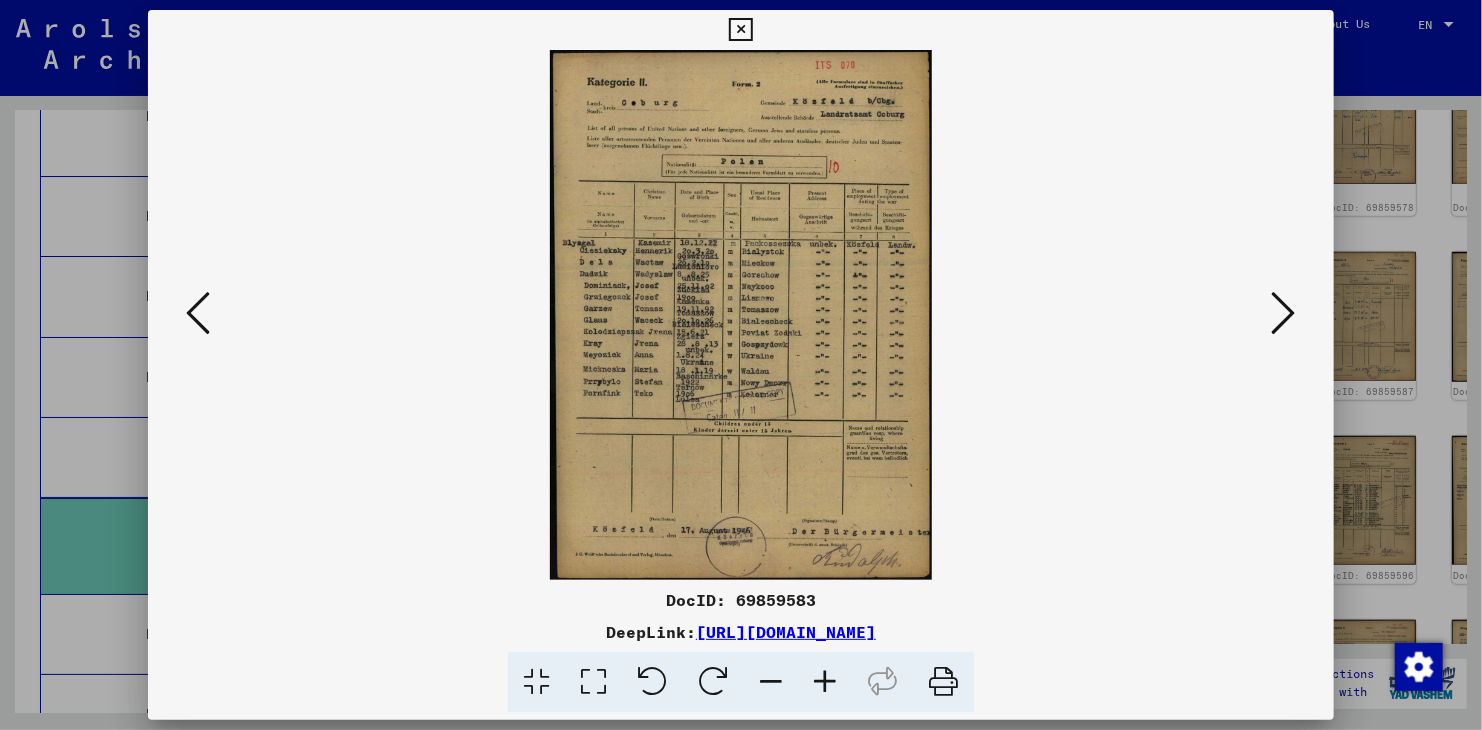 click at bounding box center [1284, 313] 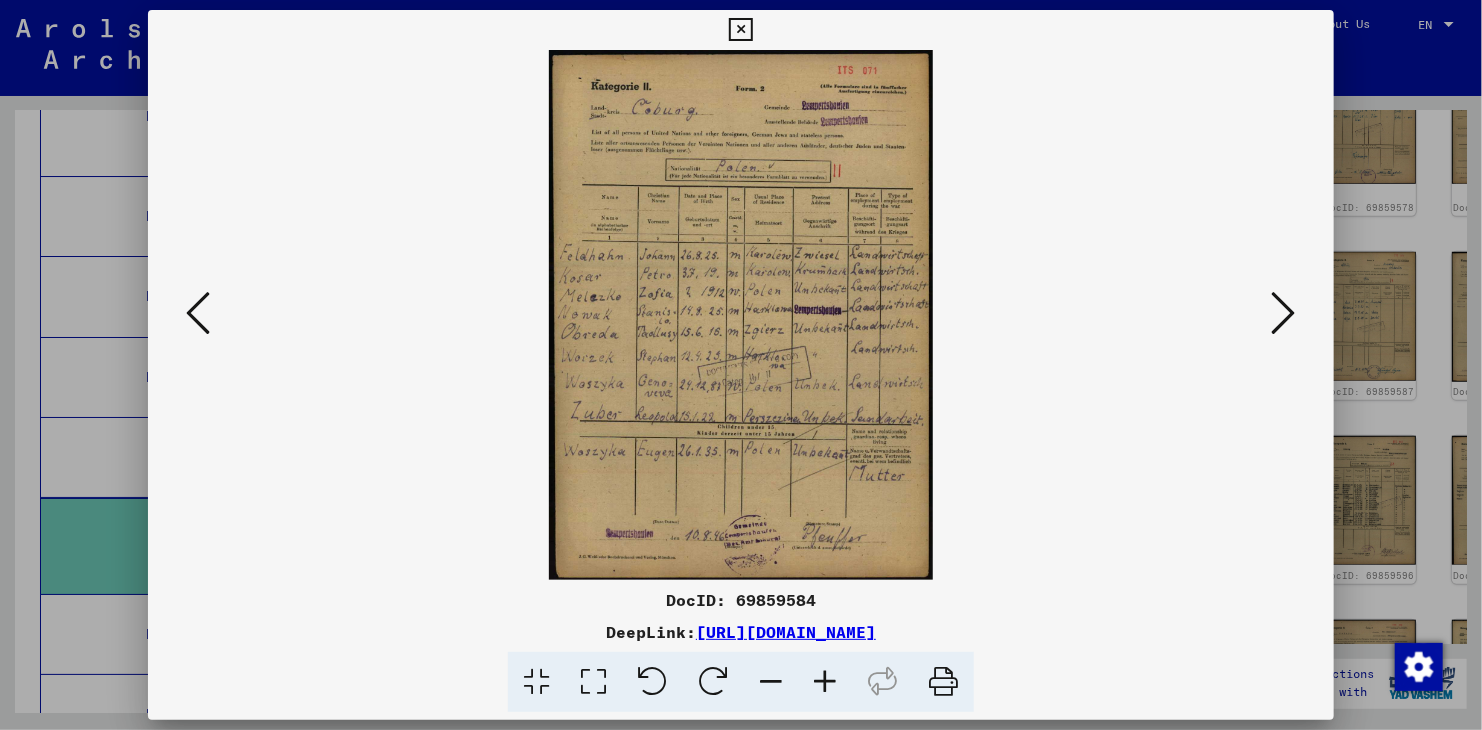 click at bounding box center [1284, 313] 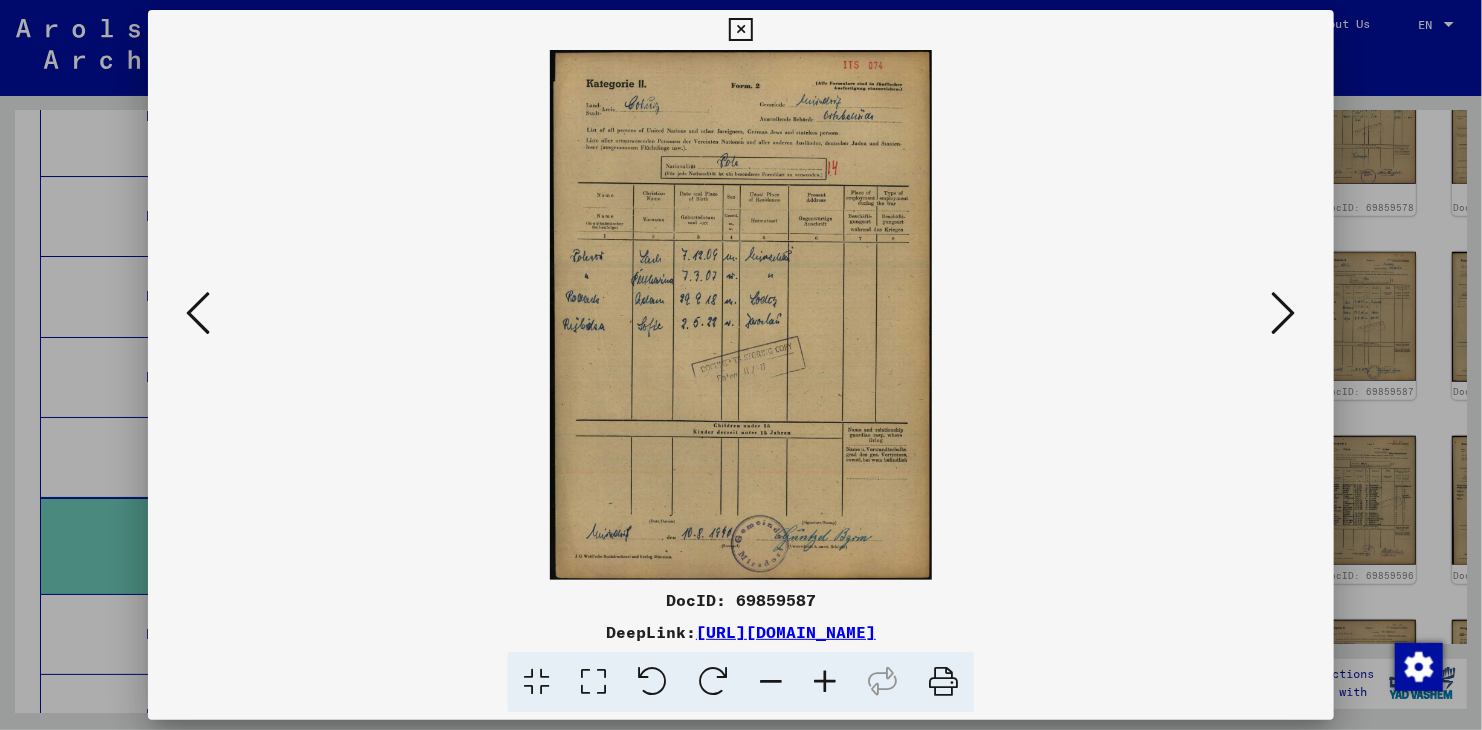 click at bounding box center (198, 314) 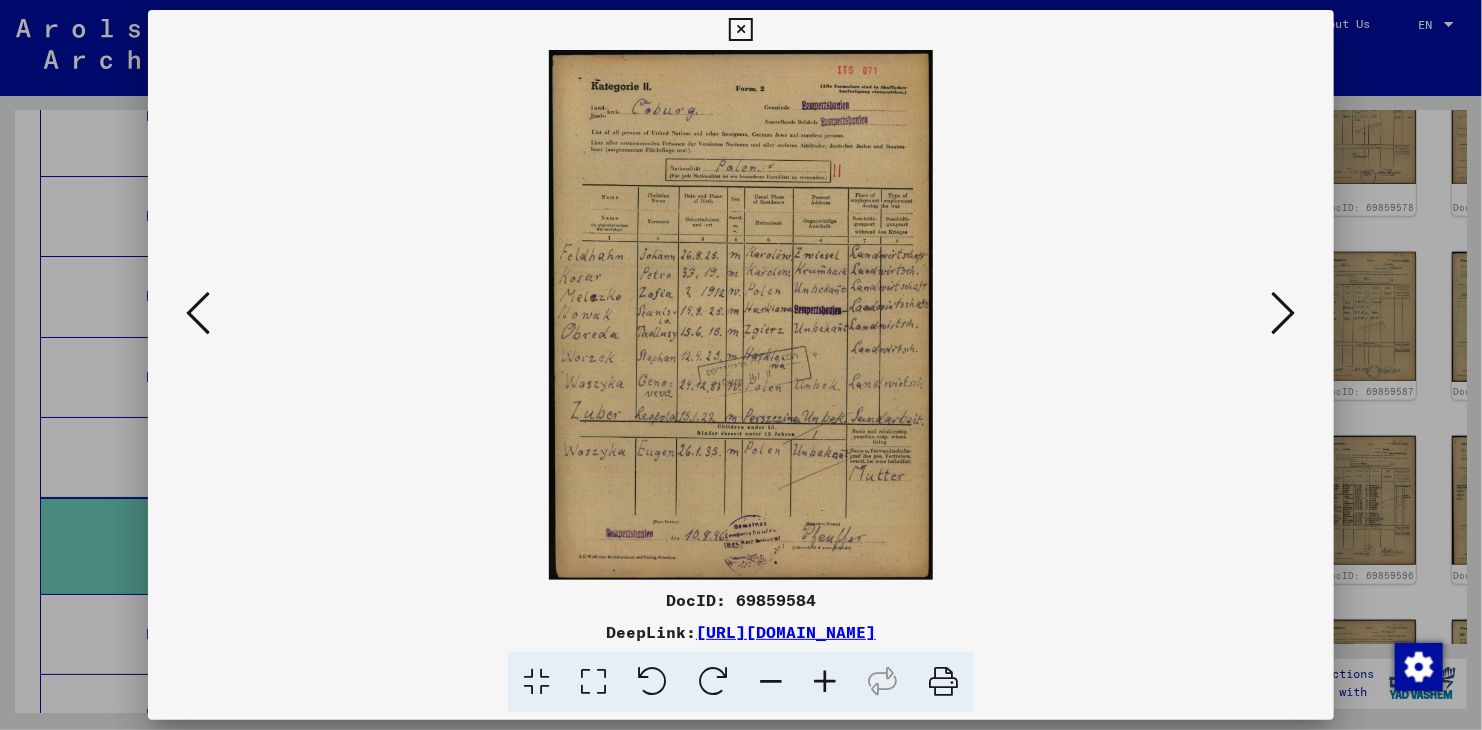 click at bounding box center [741, 315] 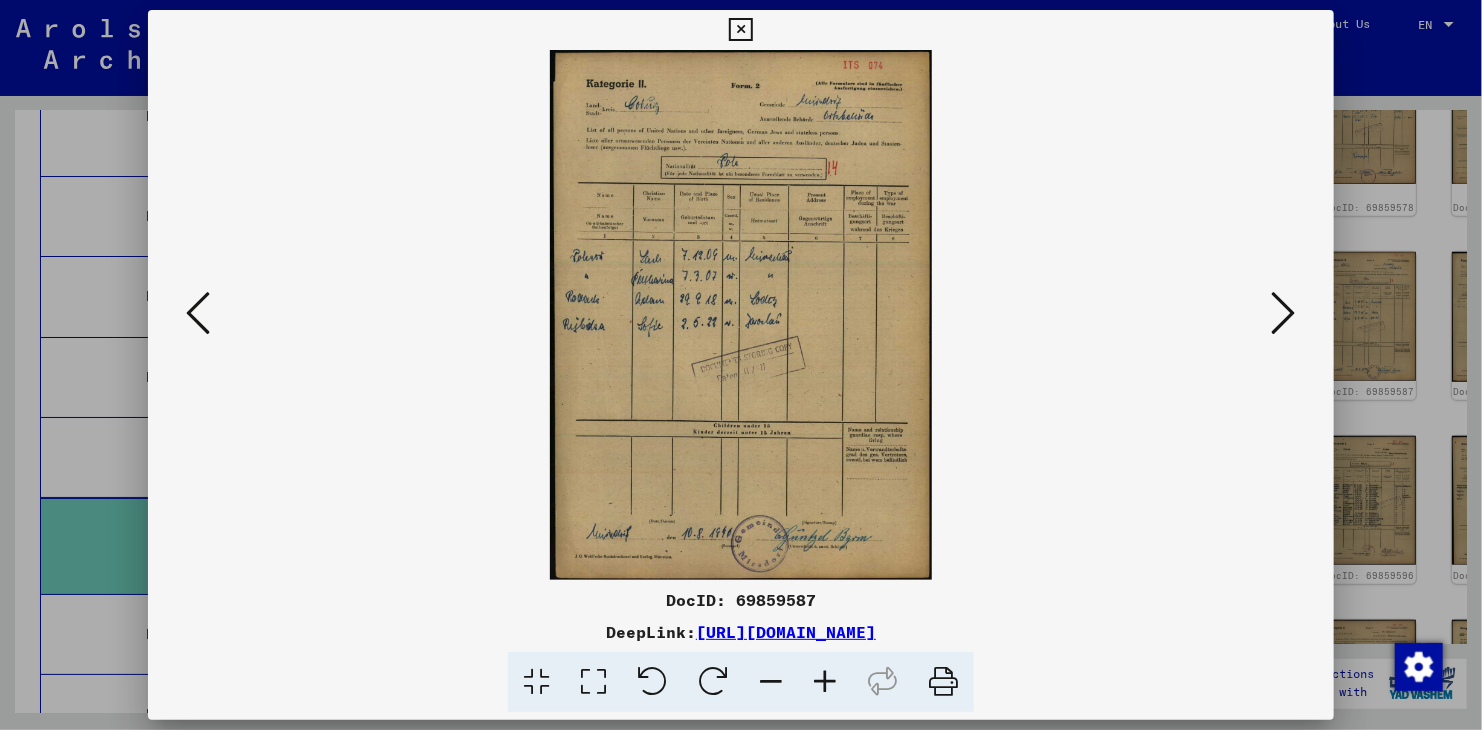 click at bounding box center [1284, 313] 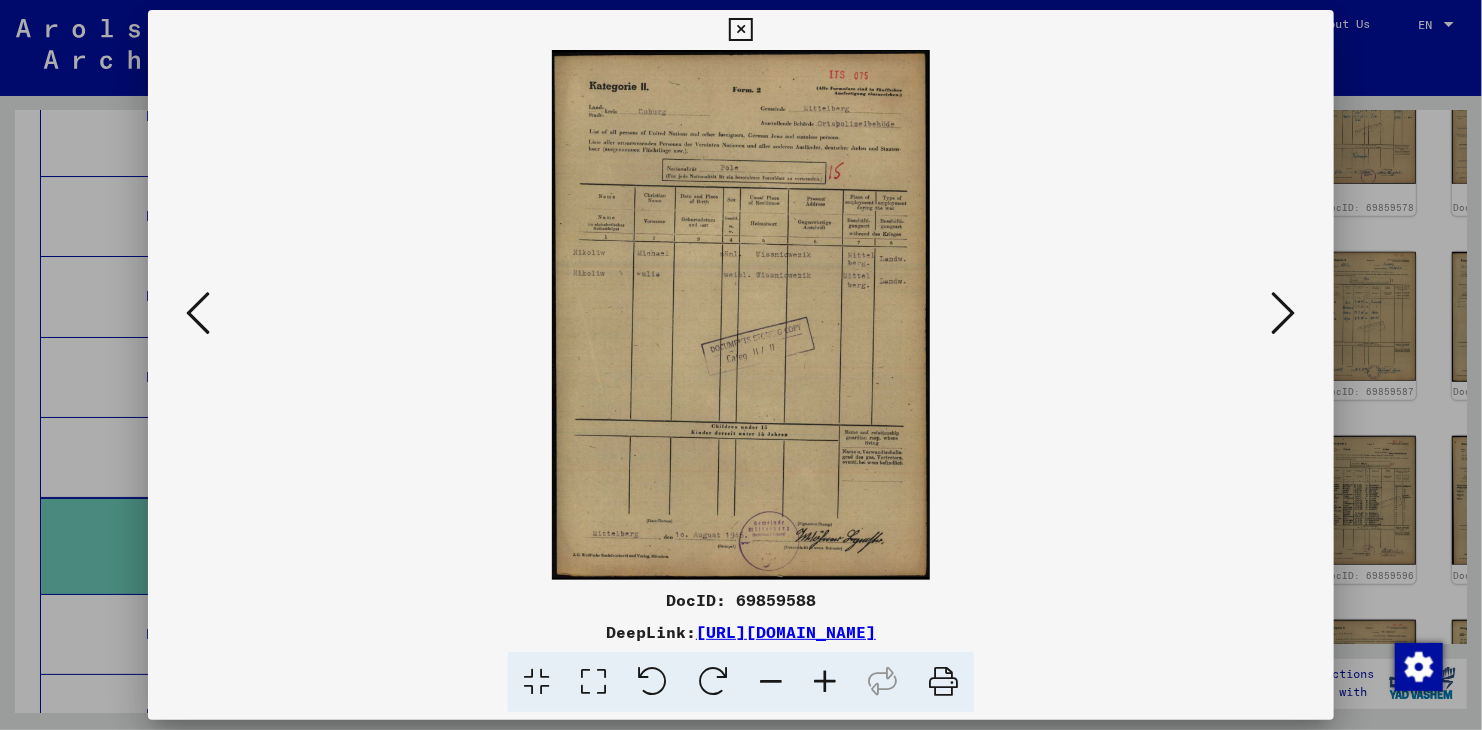 click at bounding box center [1284, 313] 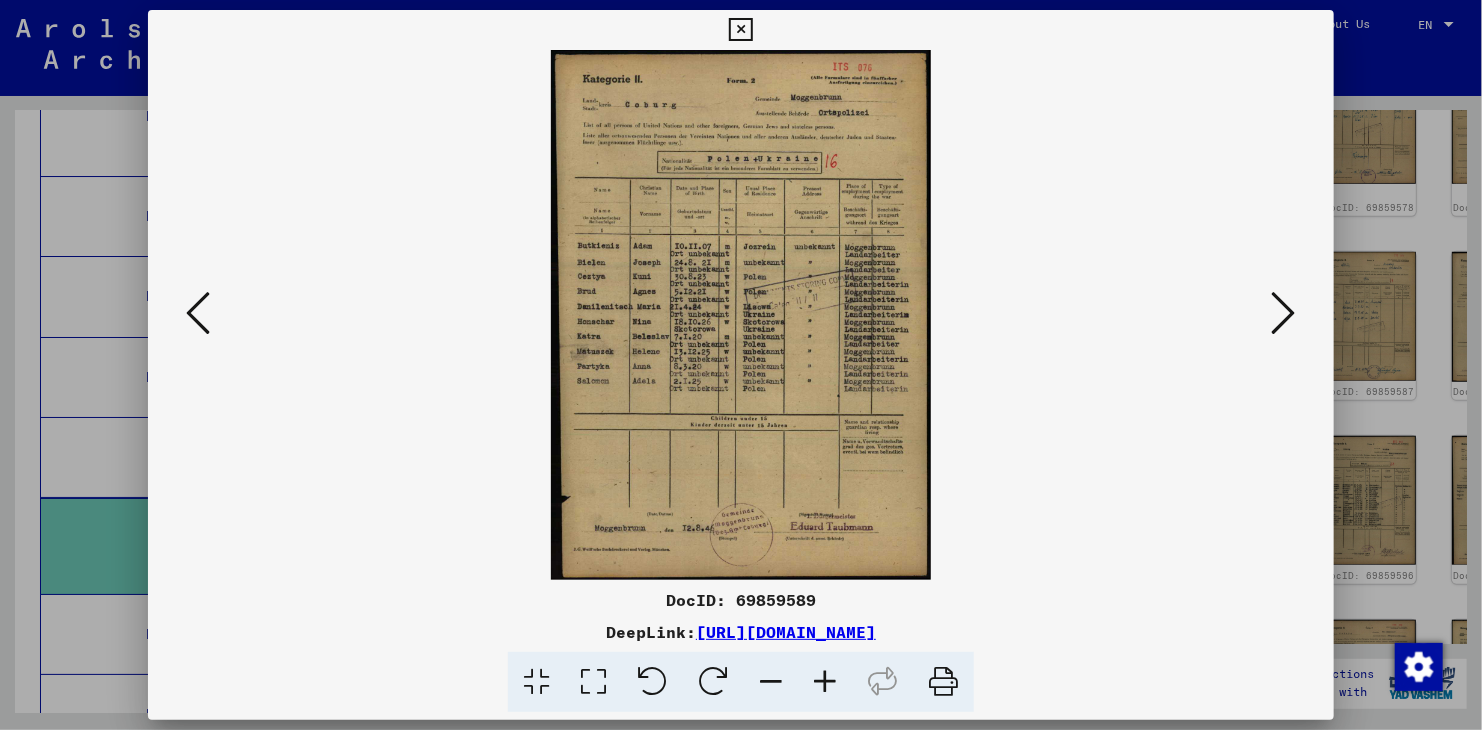 click at bounding box center (1284, 313) 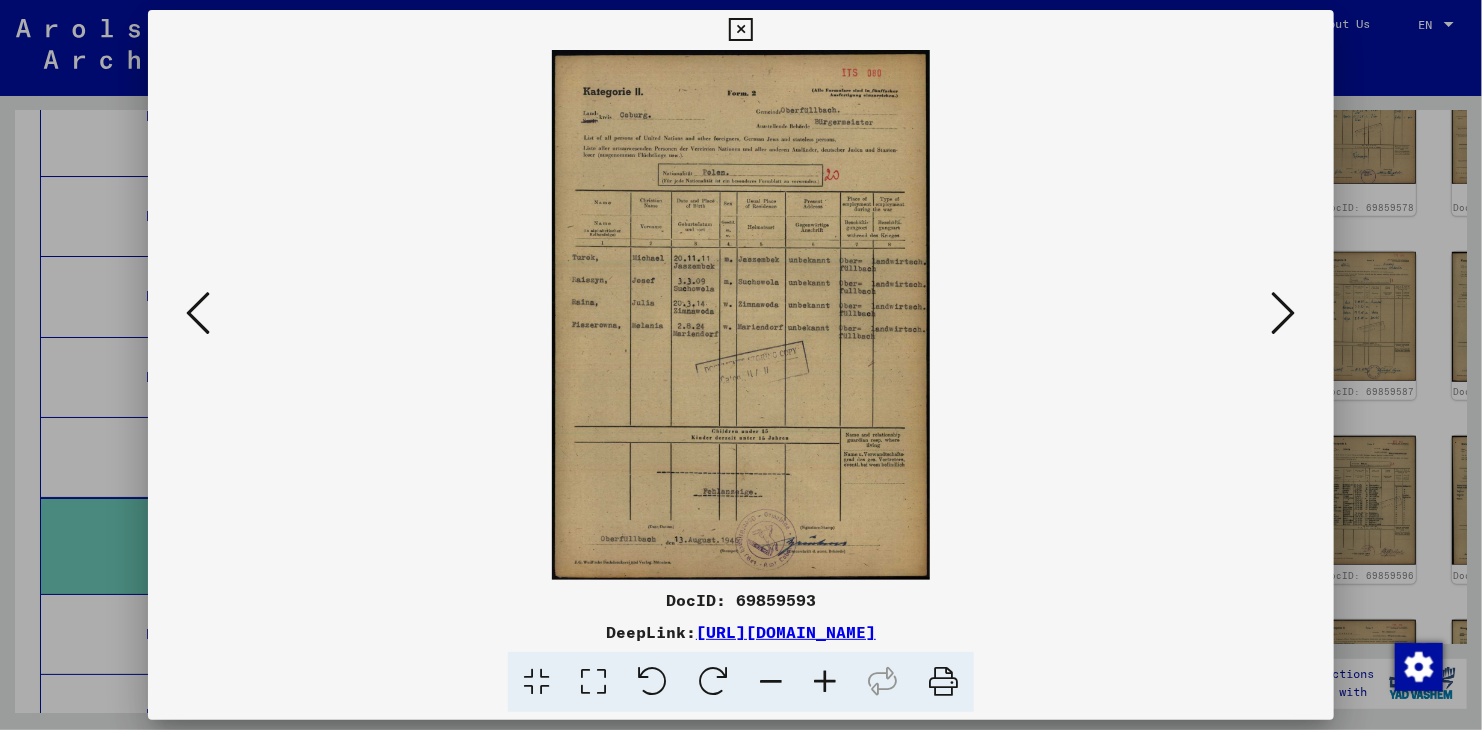 click at bounding box center [1284, 313] 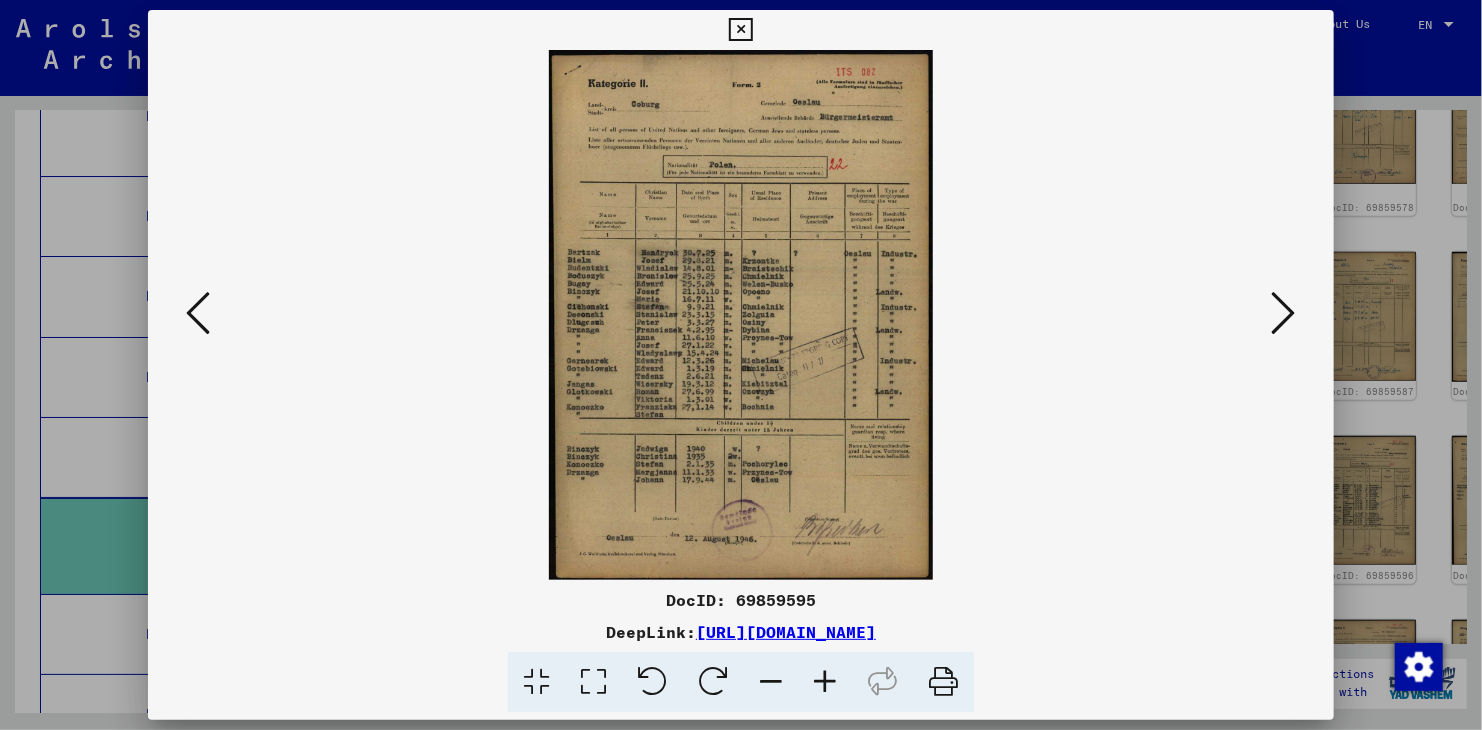 click at bounding box center (1284, 313) 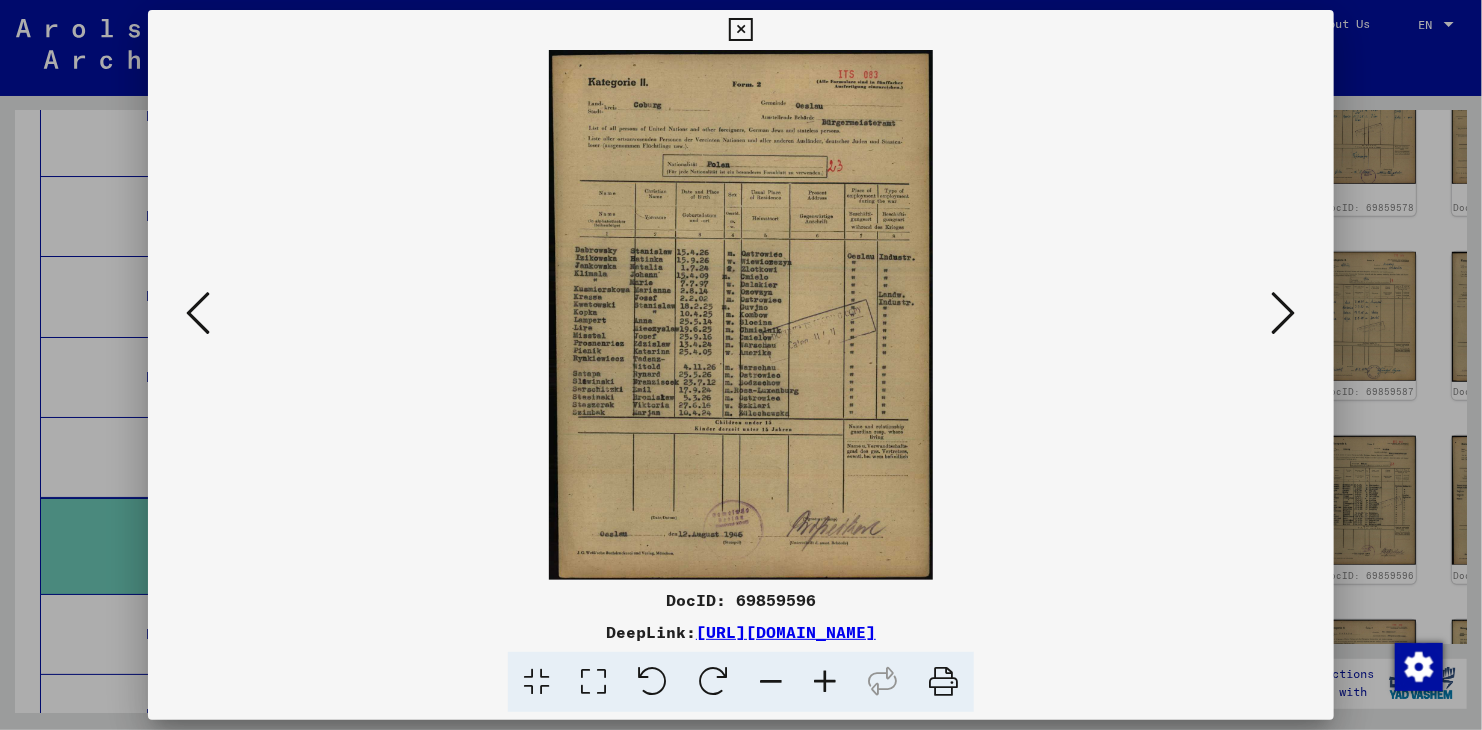 click at bounding box center (1284, 313) 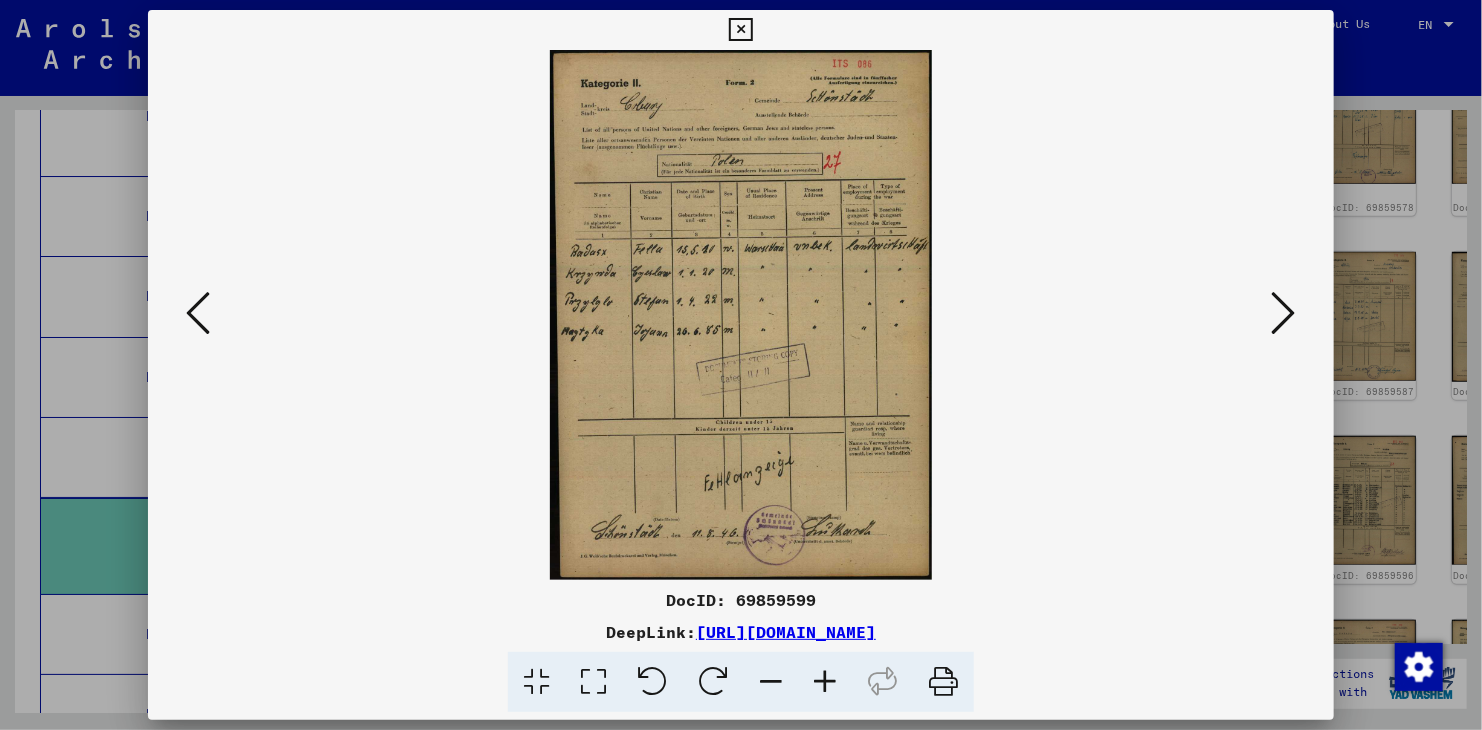 click at bounding box center (1284, 313) 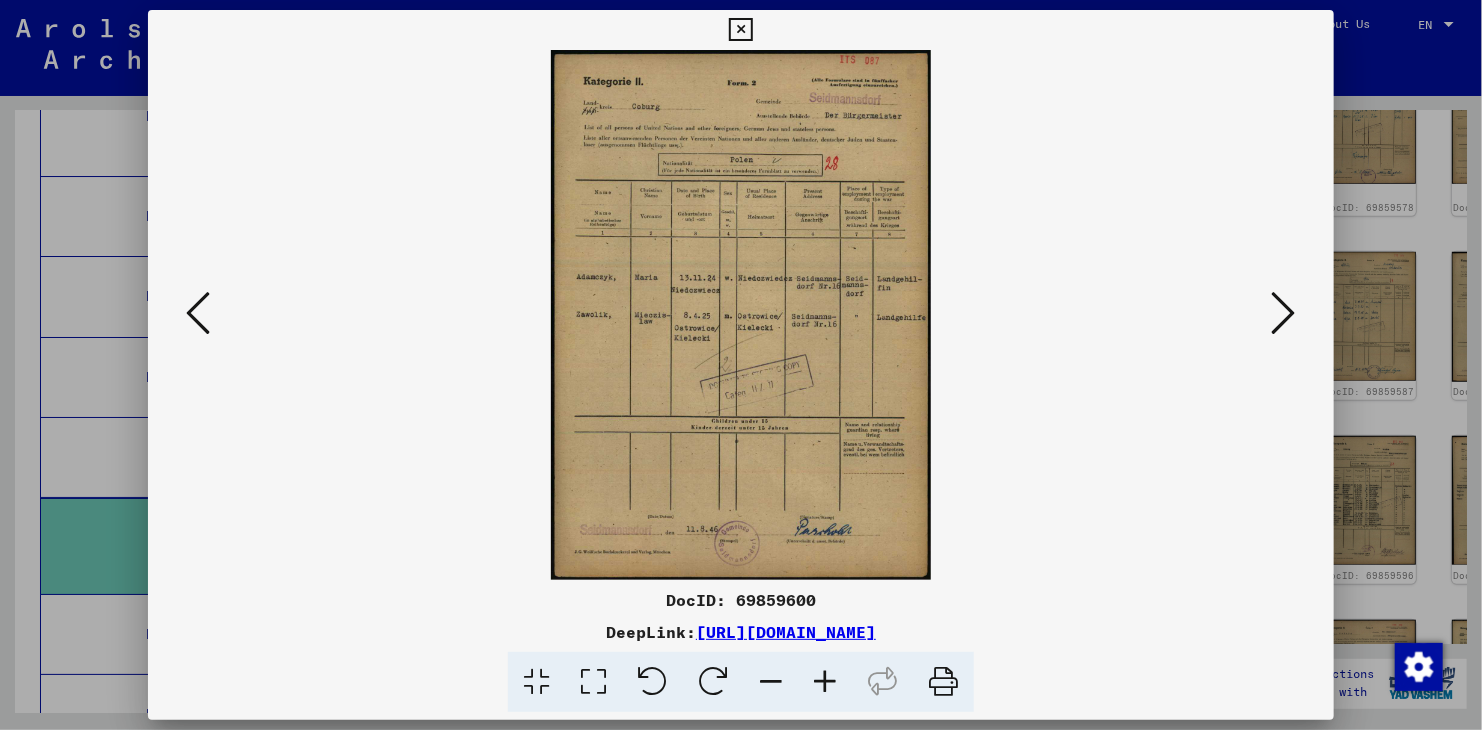 click at bounding box center (1284, 313) 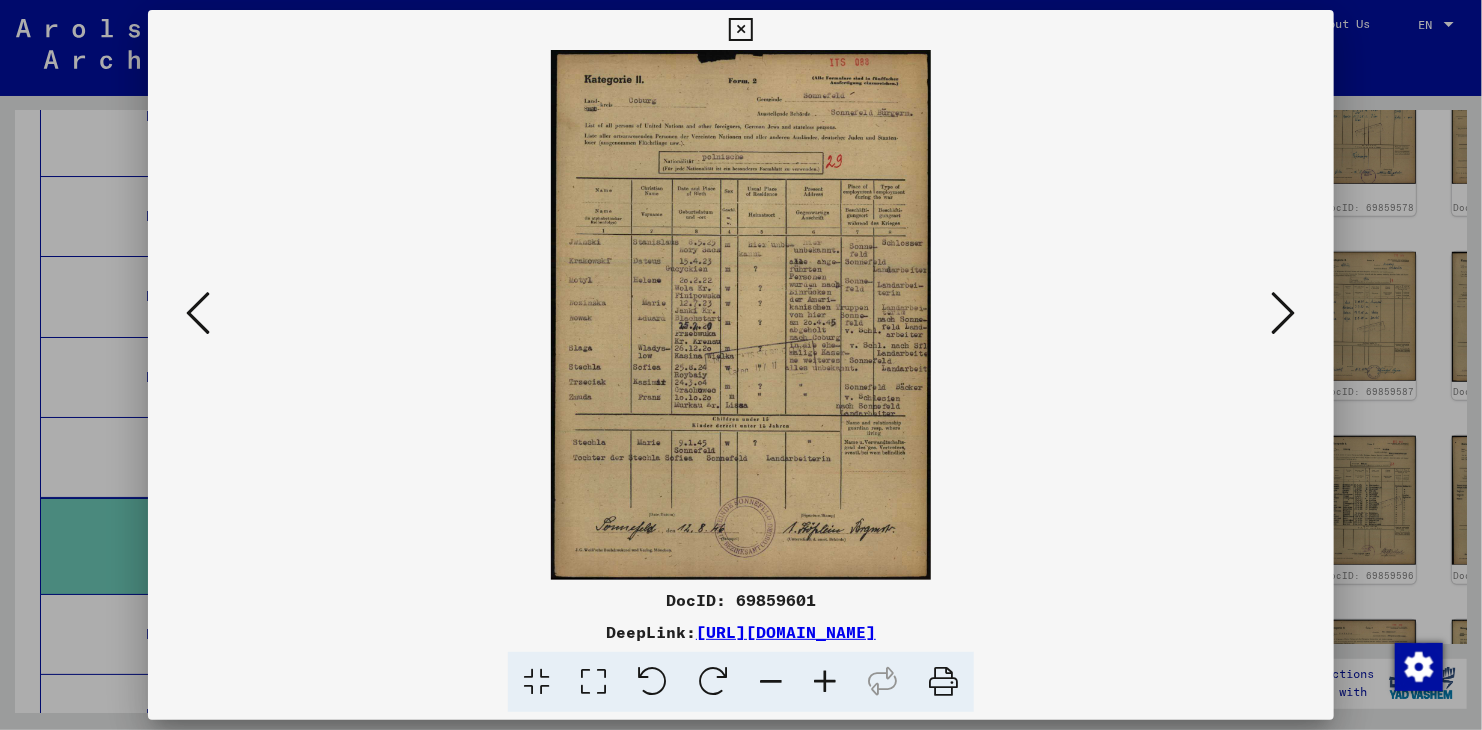 click at bounding box center [1284, 313] 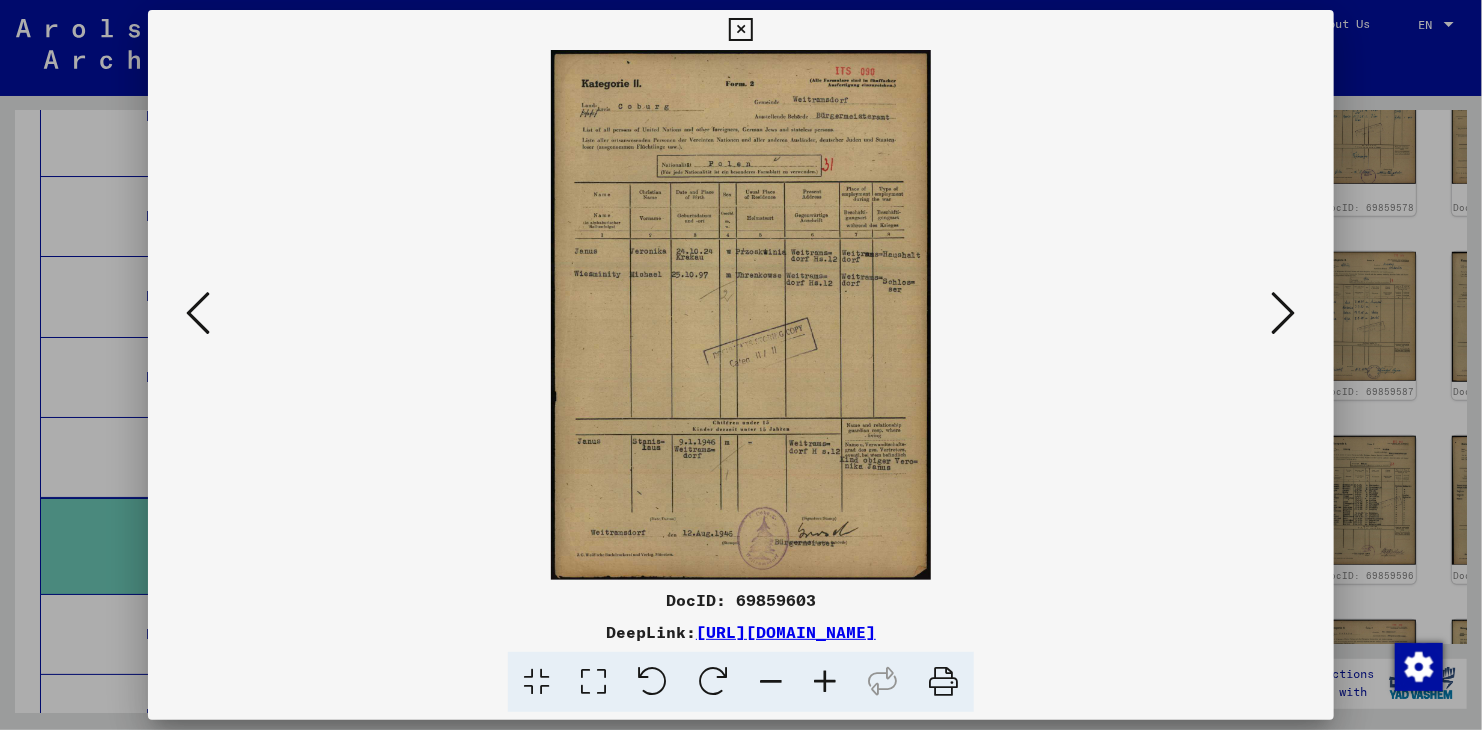 click at bounding box center (1284, 313) 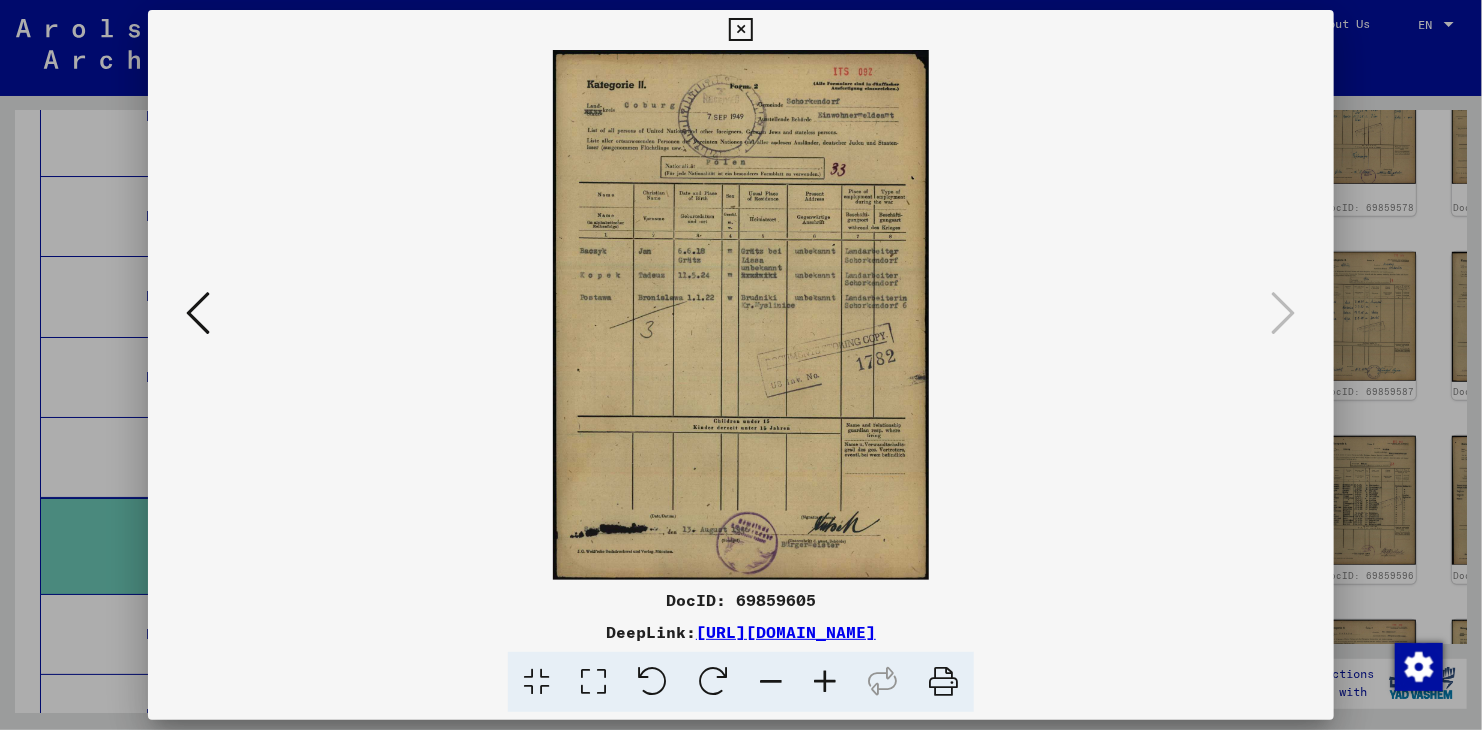 click at bounding box center (741, 365) 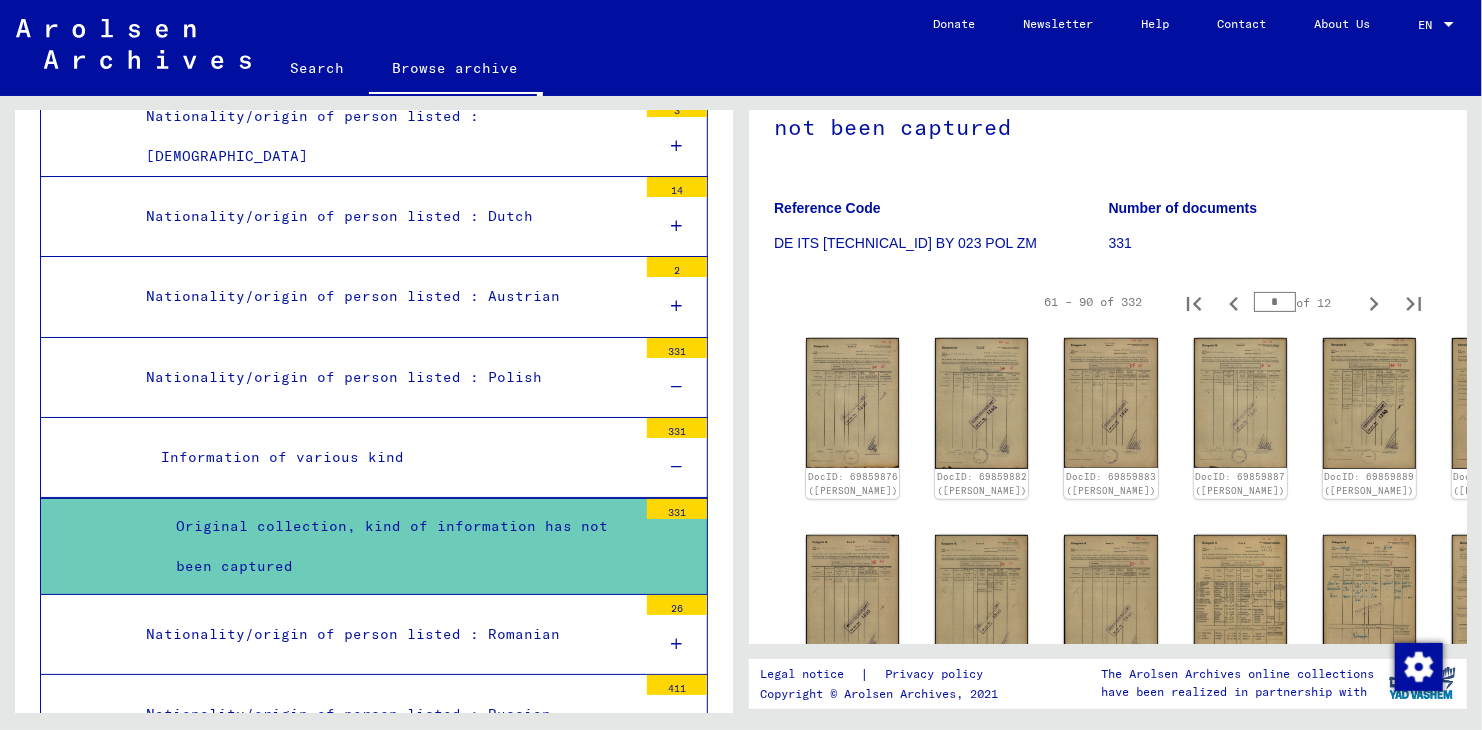 scroll, scrollTop: 200, scrollLeft: 0, axis: vertical 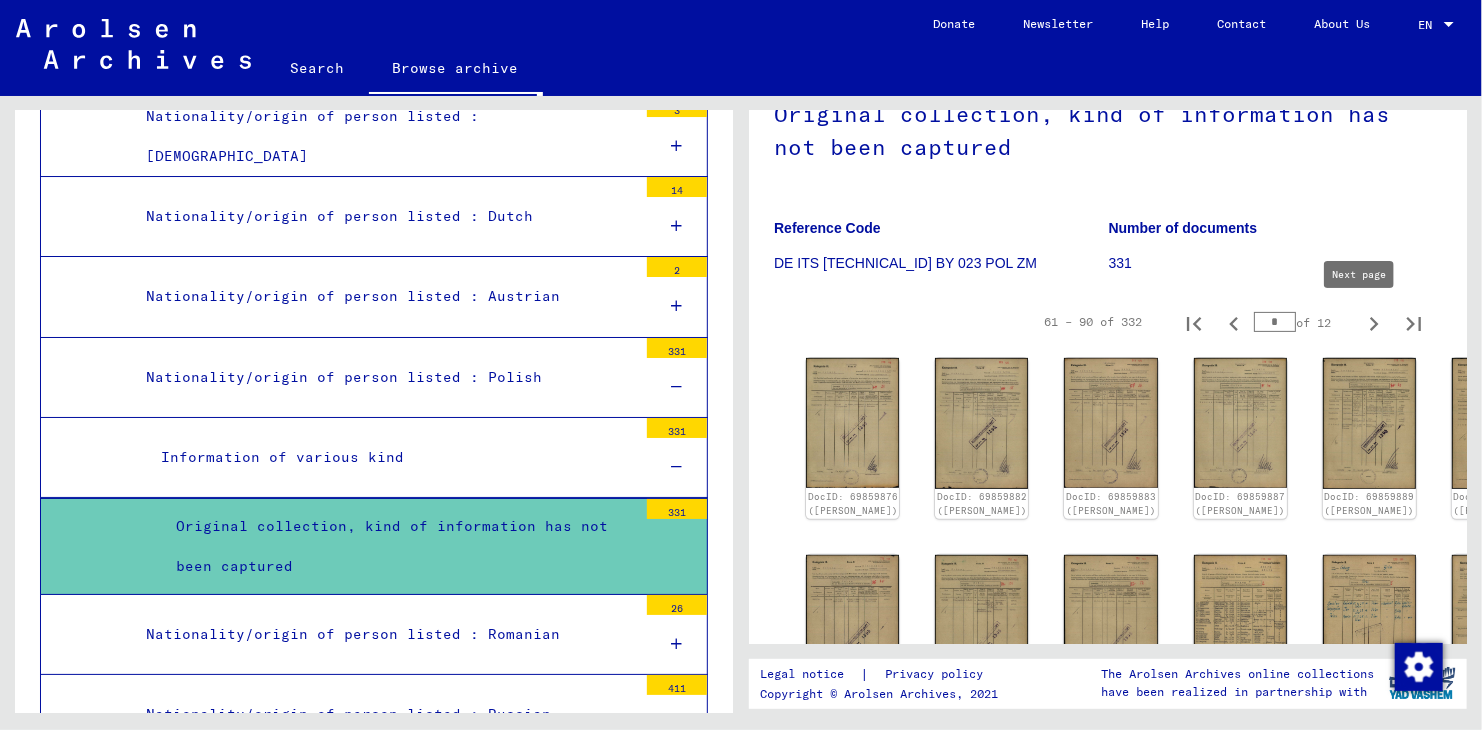 click 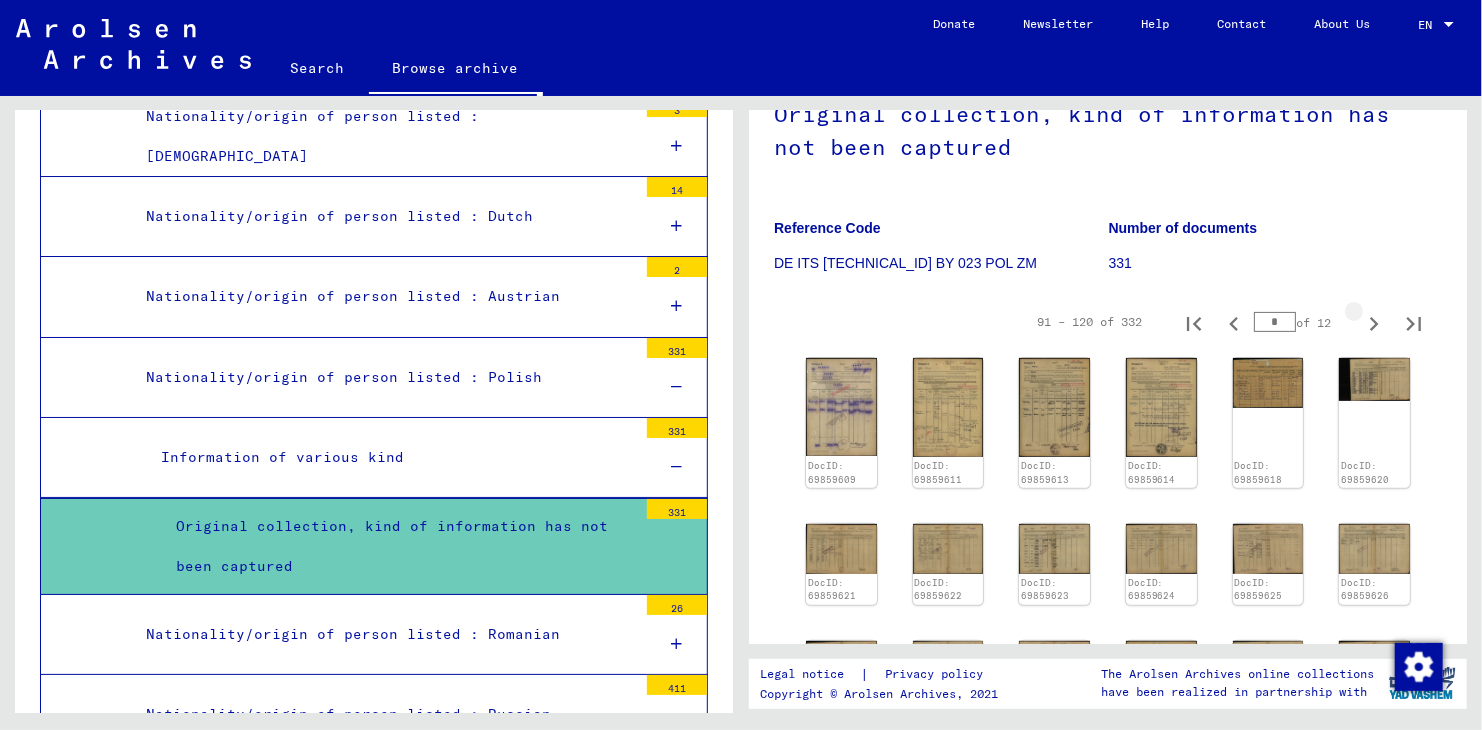 click 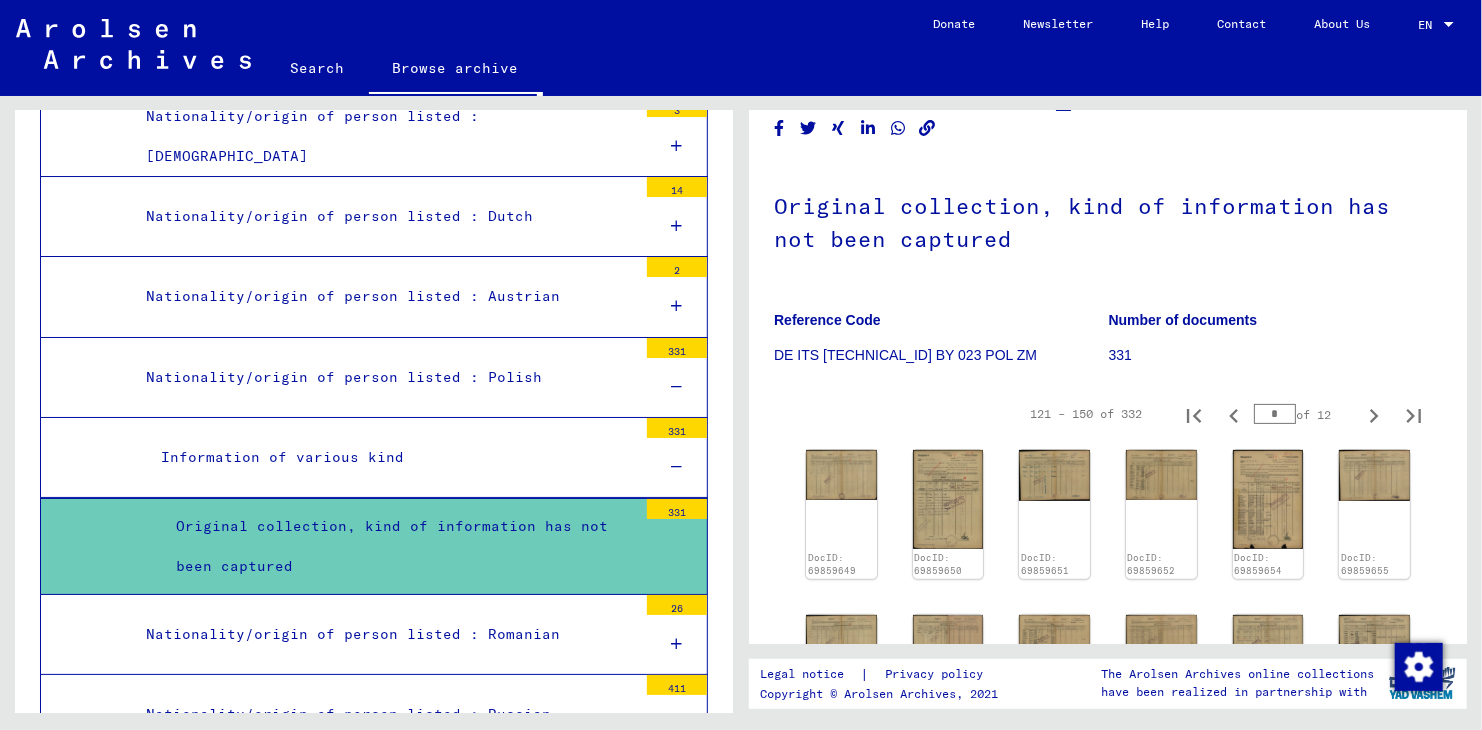 scroll, scrollTop: 100, scrollLeft: 0, axis: vertical 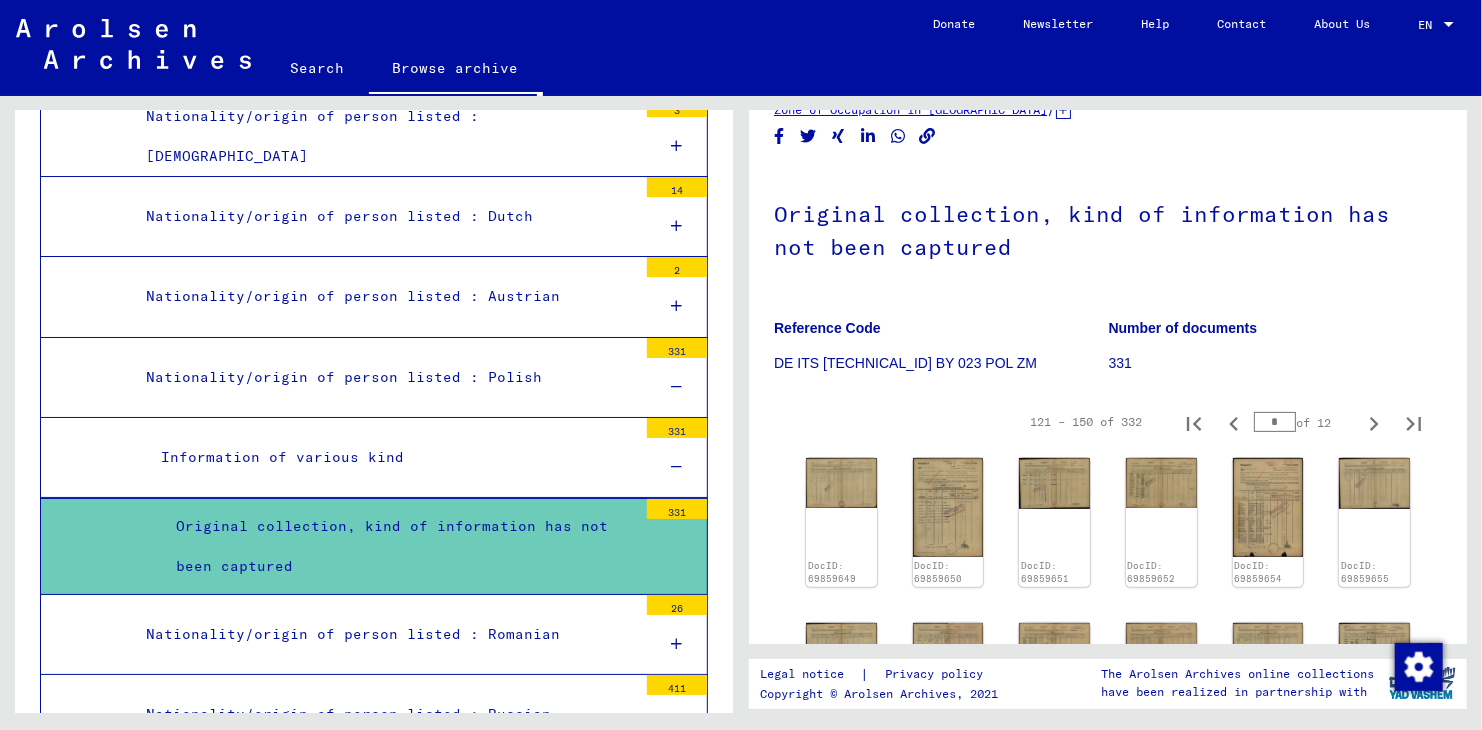 click on "DocID: 69859649 DocID: 69859650 DocID: 69859651 DocID: 69859652 DocID: 69859654 DocID: 69859655 DocID: 69859656 DocID: 69859657 DocID: 69859658 DocID: 69859659 DocID: 69859660 DocID: 69859662 DocID: 69859663 DocID: 69859664 DocID: 69859665 DocID: 69859666 DocID: 69859667 DocID: 69859668 DocID: 69859669 DocID: 69859670 DocID: 69859671 DocID: 69859672 DocID: 69859673 DocID: 69859674 DocID: 69859675 DocID: 69859676 DocID: 69859677 DocID: 69859678 DocID: 69859679 DocID: 69859680" 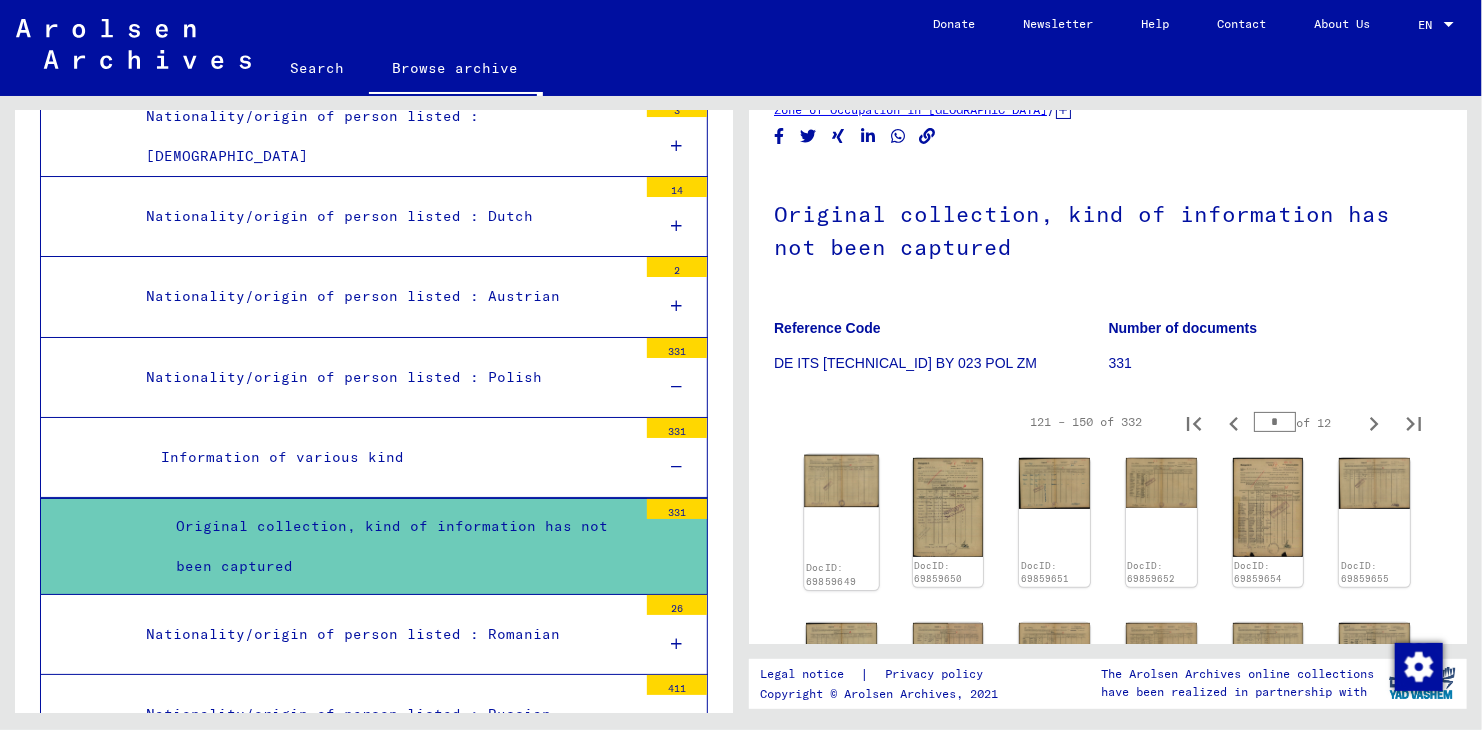 click on "DocID: 69859649" 